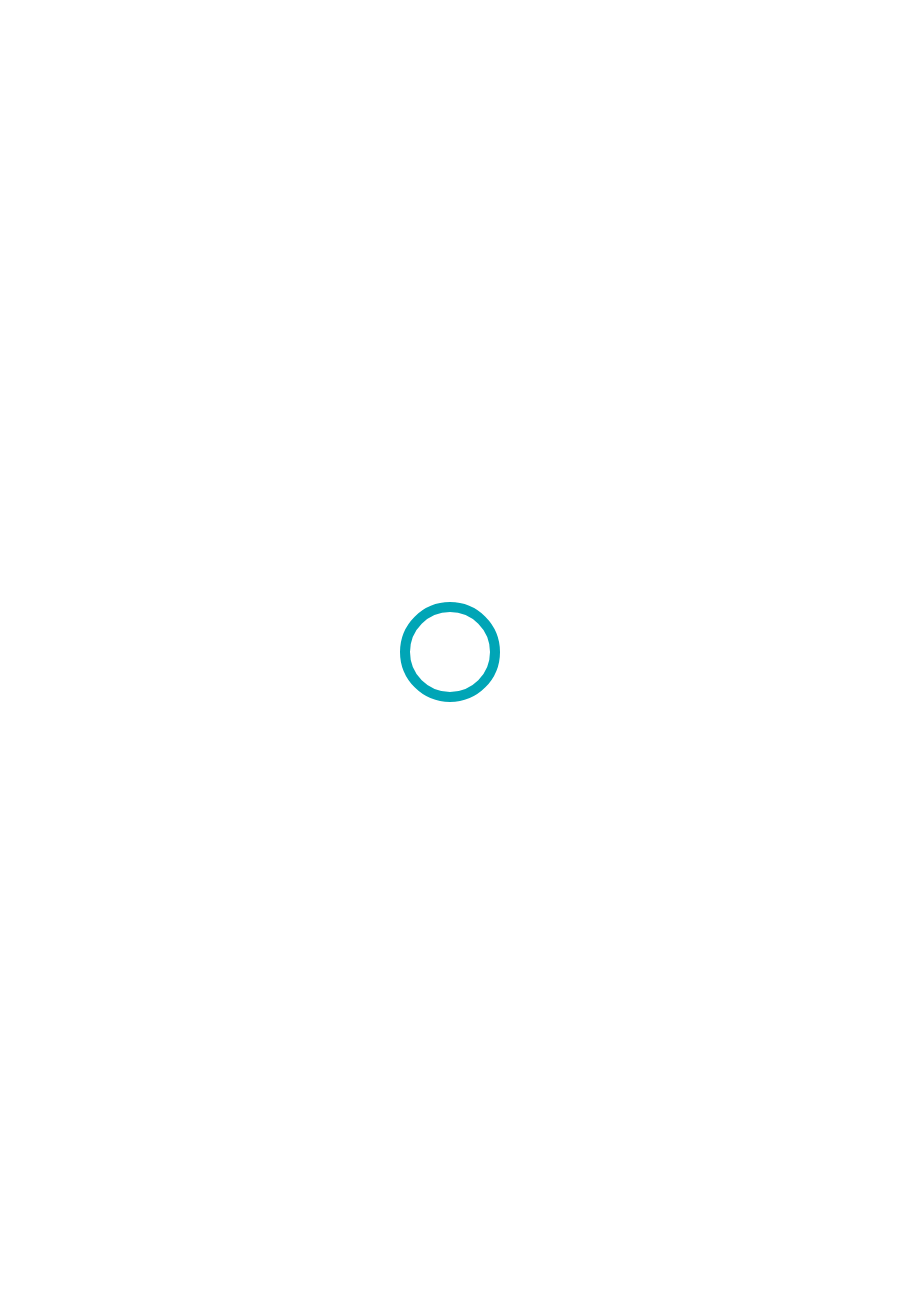 scroll, scrollTop: 0, scrollLeft: 0, axis: both 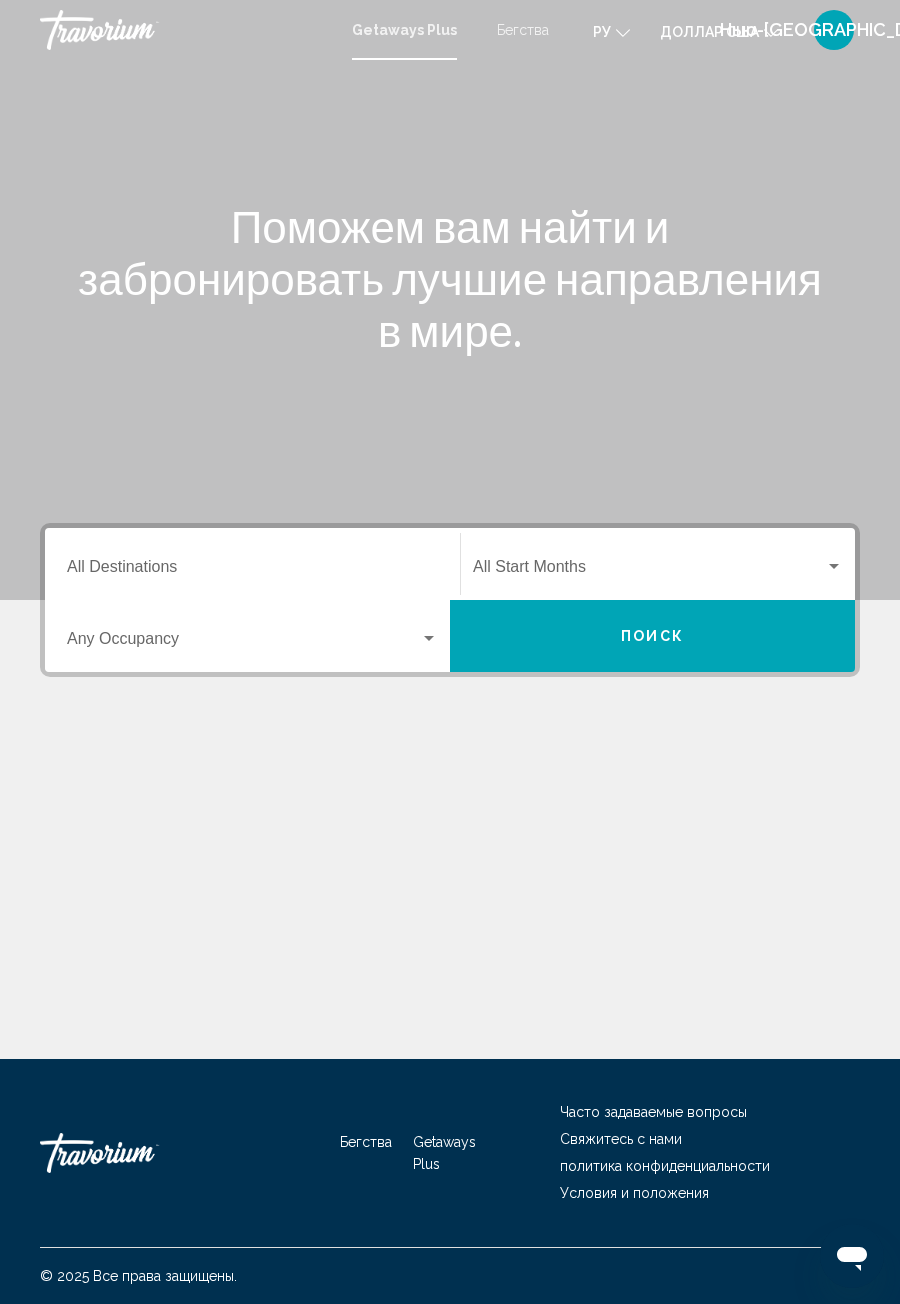 click on "Поможем вам найти и забронировать лучшие направления в мире. Destination All Destinations Start Month All Start Months Occupancy Any Occupancy Поиск" at bounding box center [450, 559] 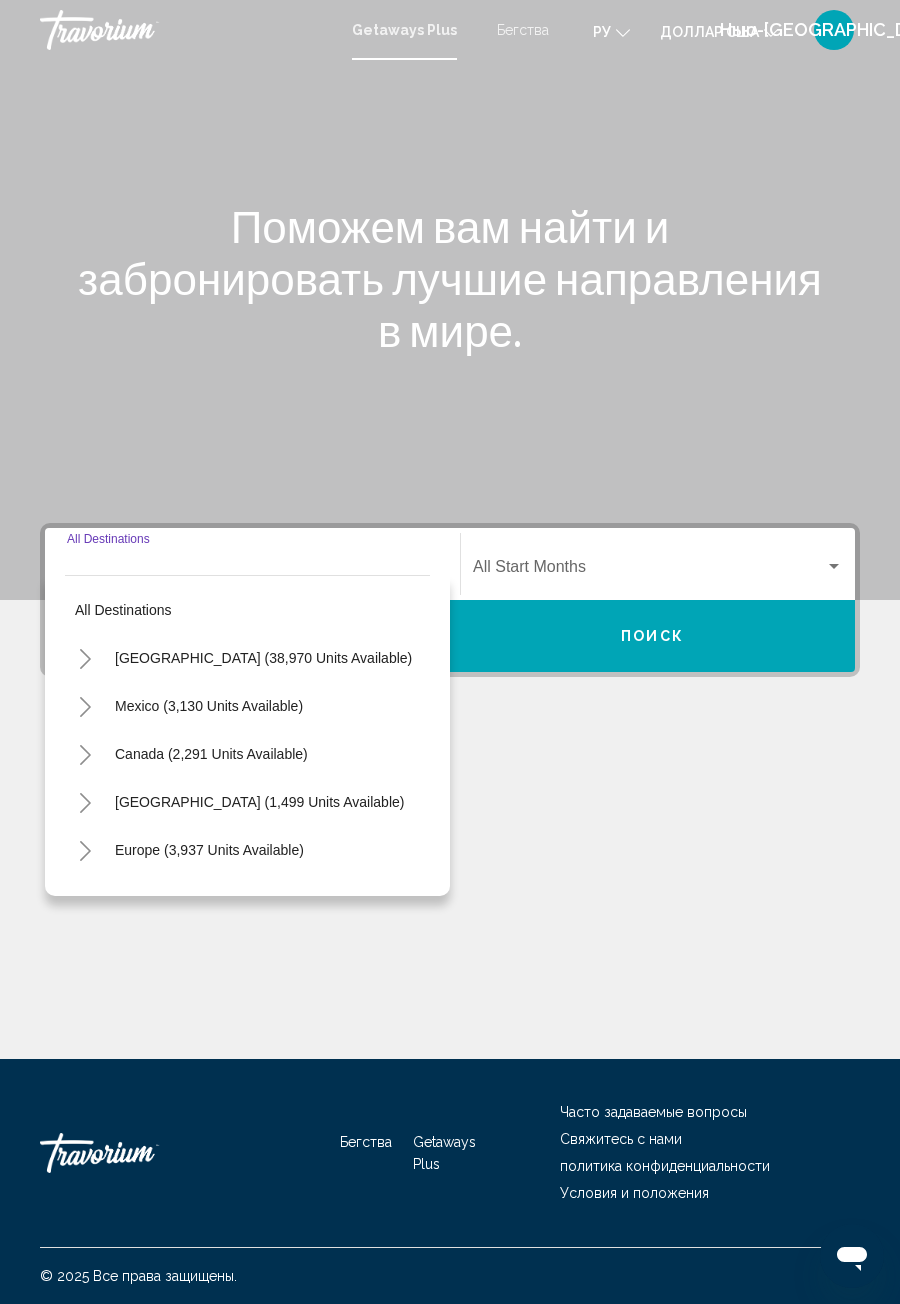 scroll, scrollTop: 64, scrollLeft: 0, axis: vertical 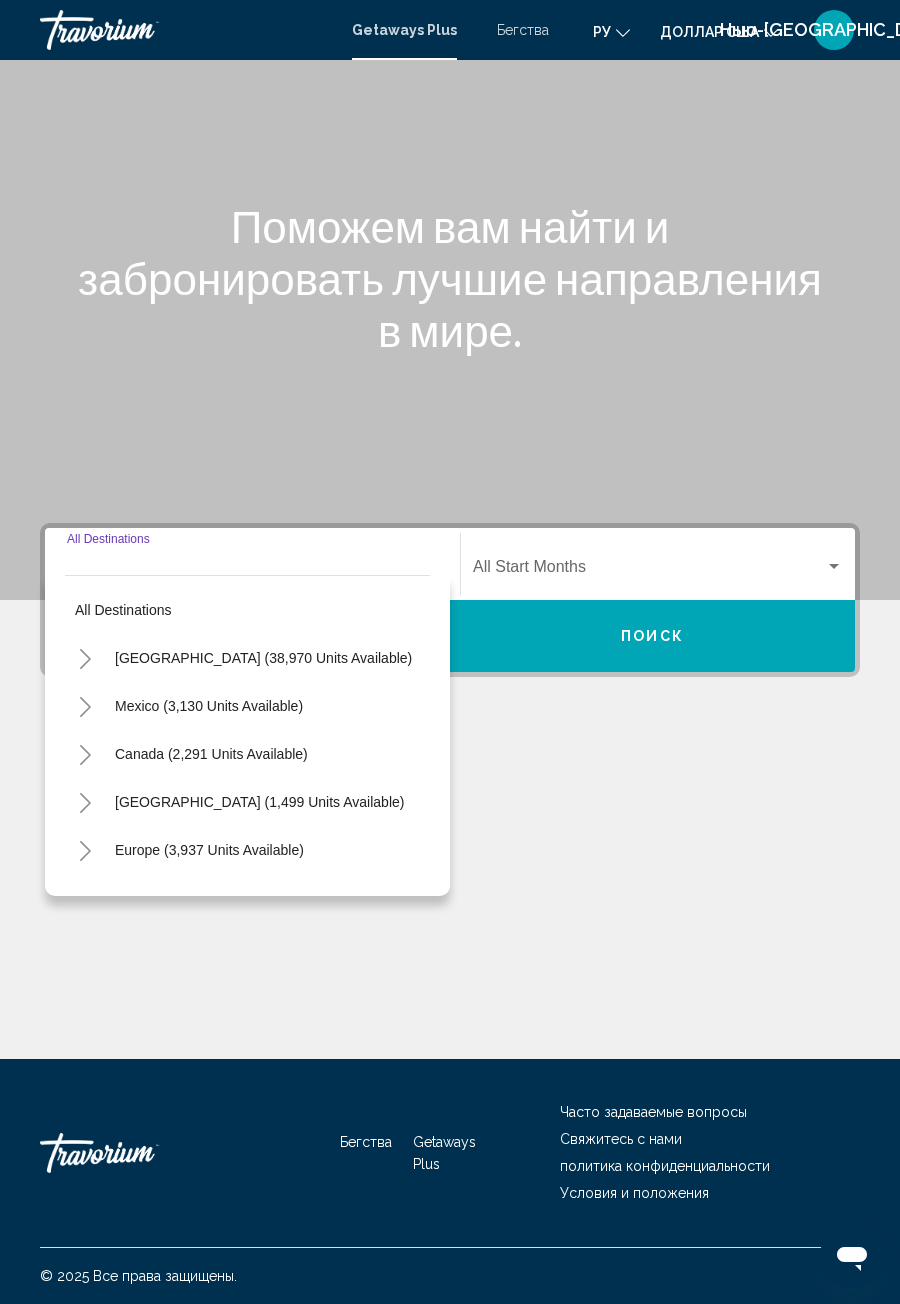 click 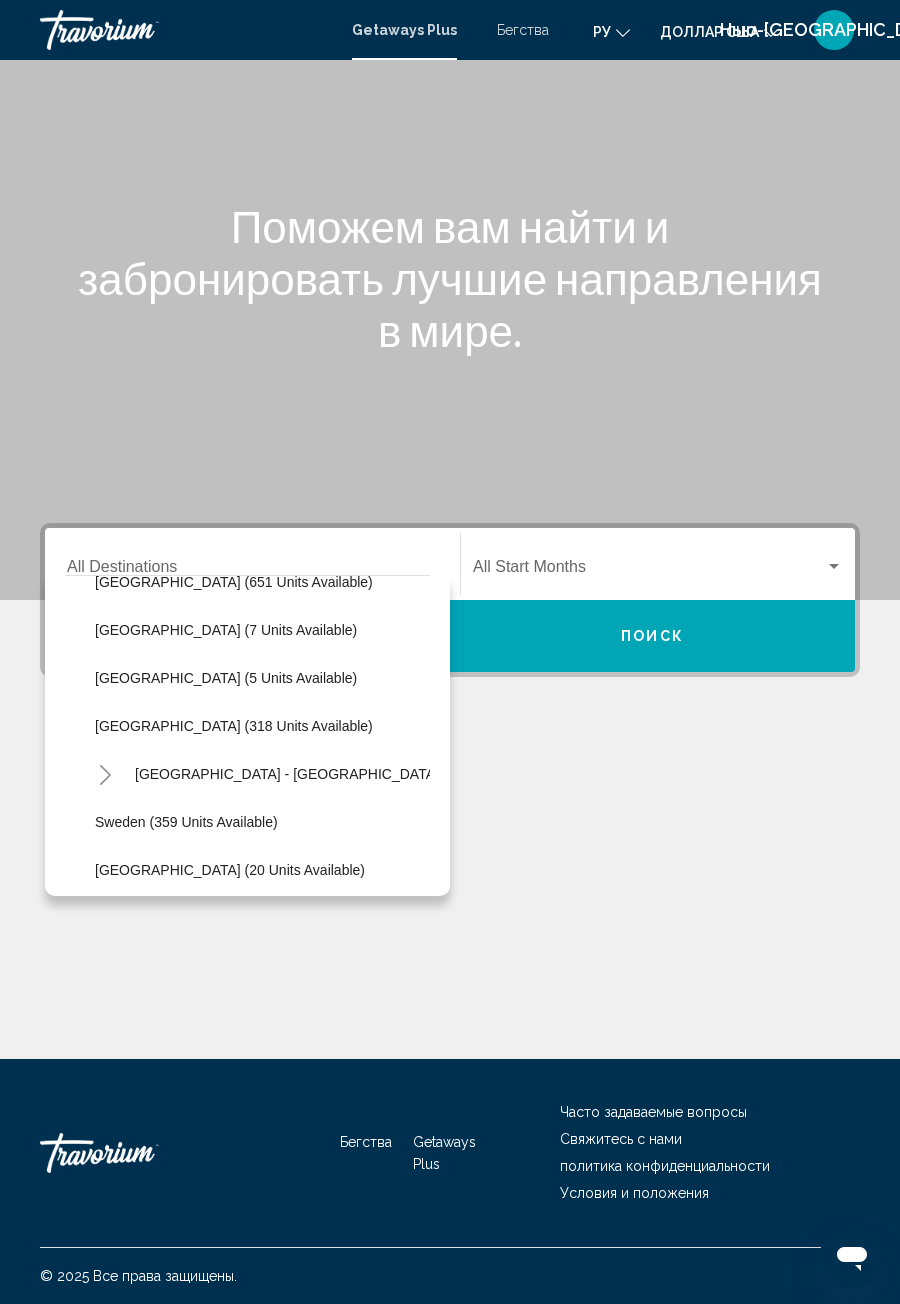scroll, scrollTop: 604, scrollLeft: 0, axis: vertical 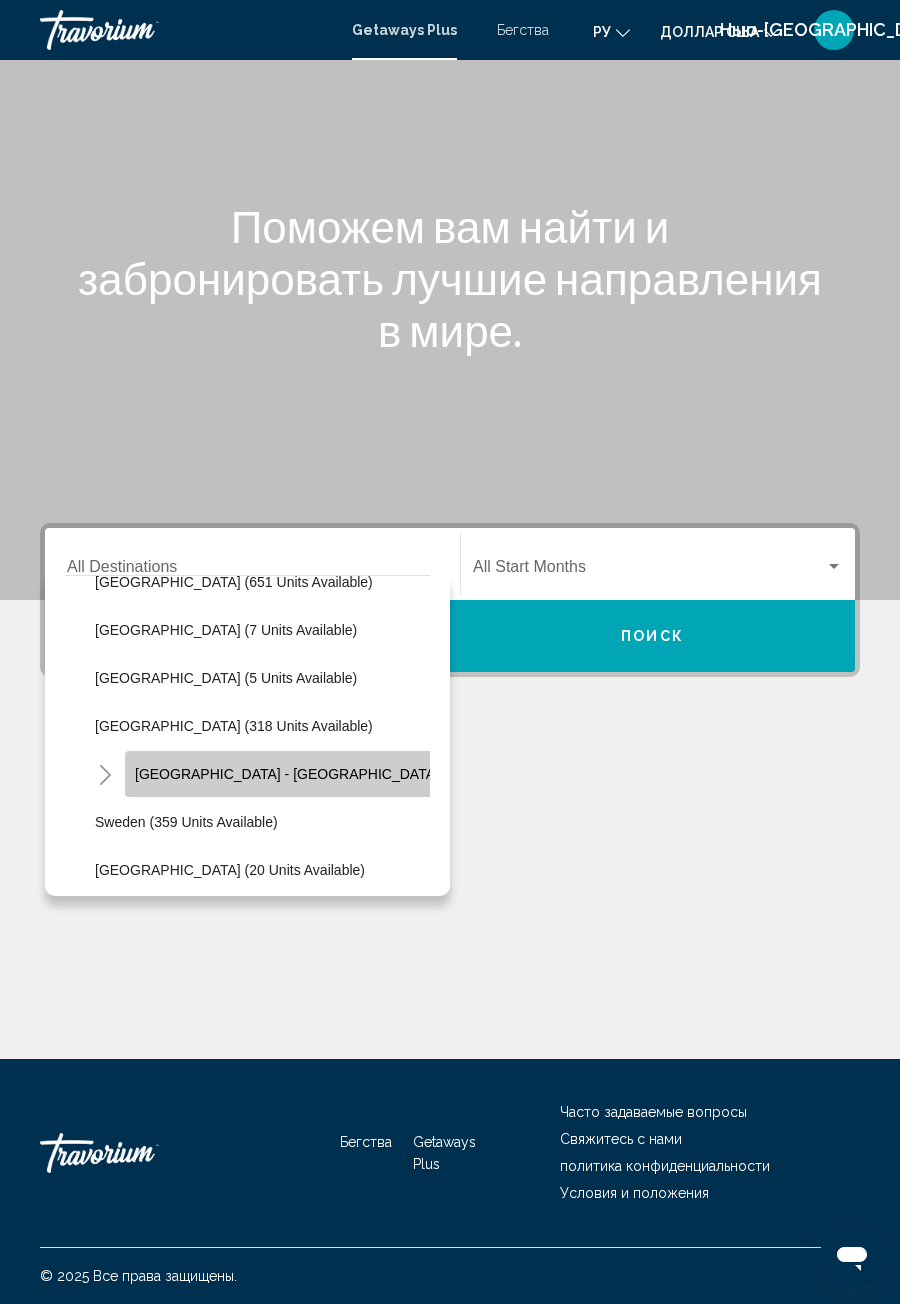 click on "[GEOGRAPHIC_DATA] - [GEOGRAPHIC_DATA] (390 units available)" 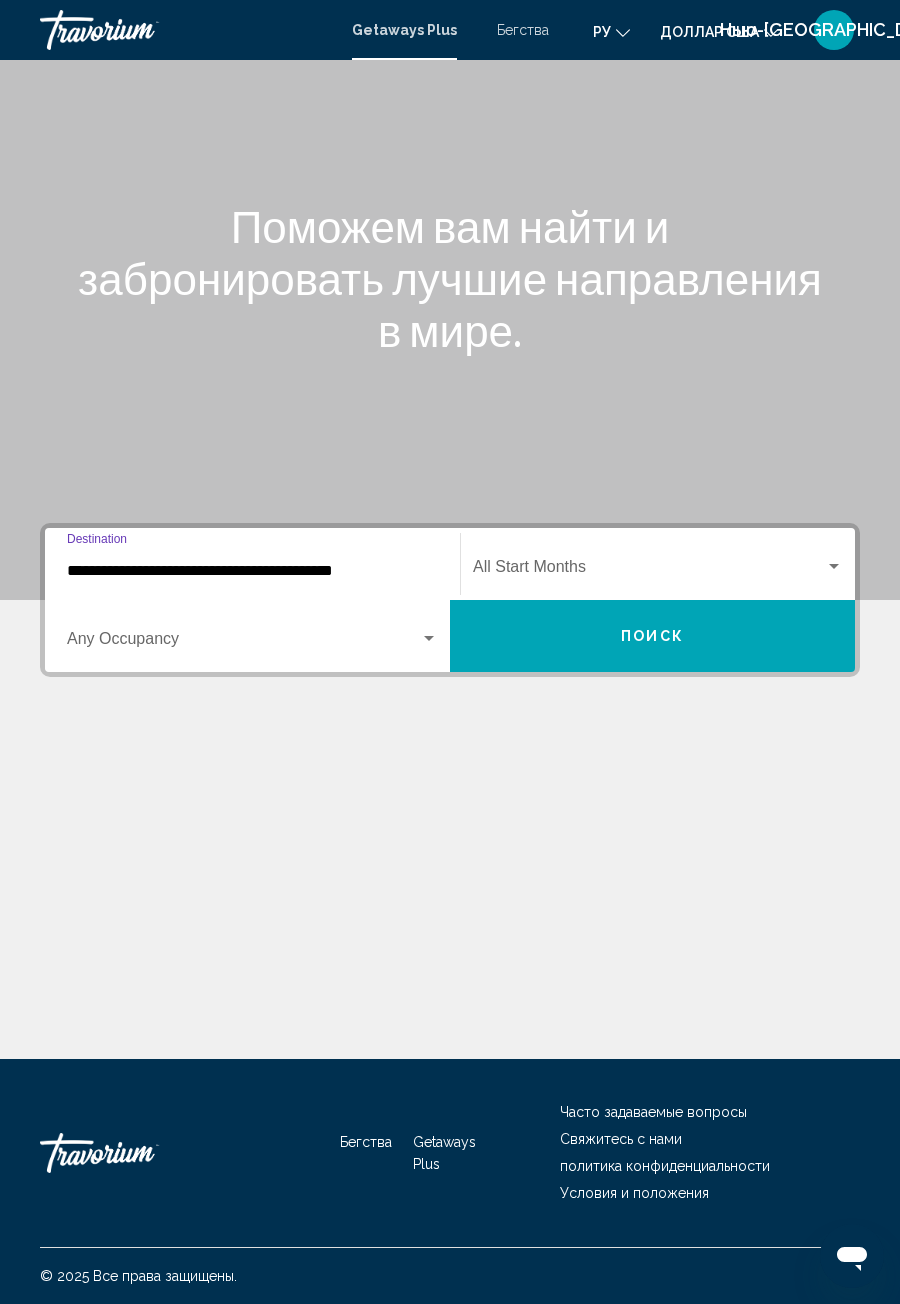 click on "Поиск" at bounding box center [652, 636] 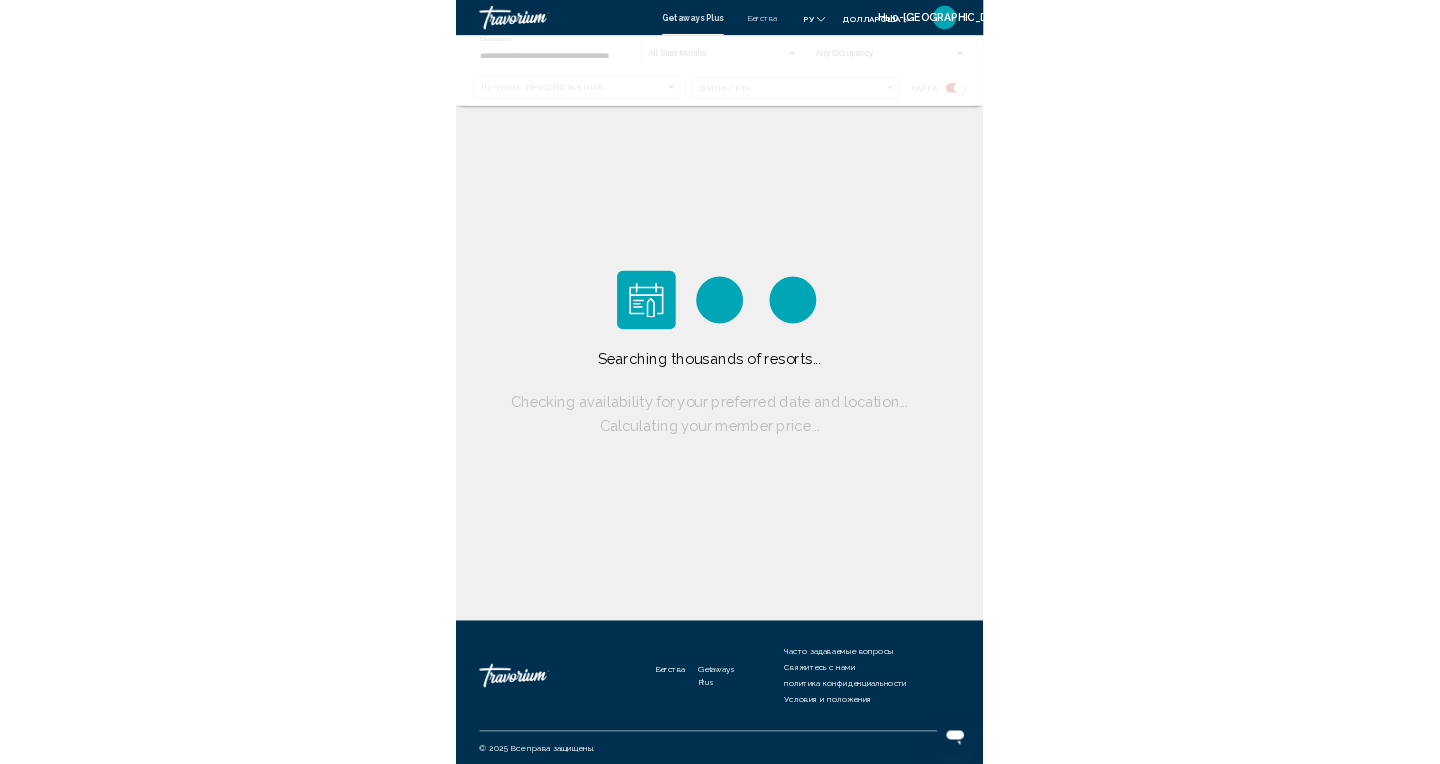 scroll, scrollTop: 0, scrollLeft: 0, axis: both 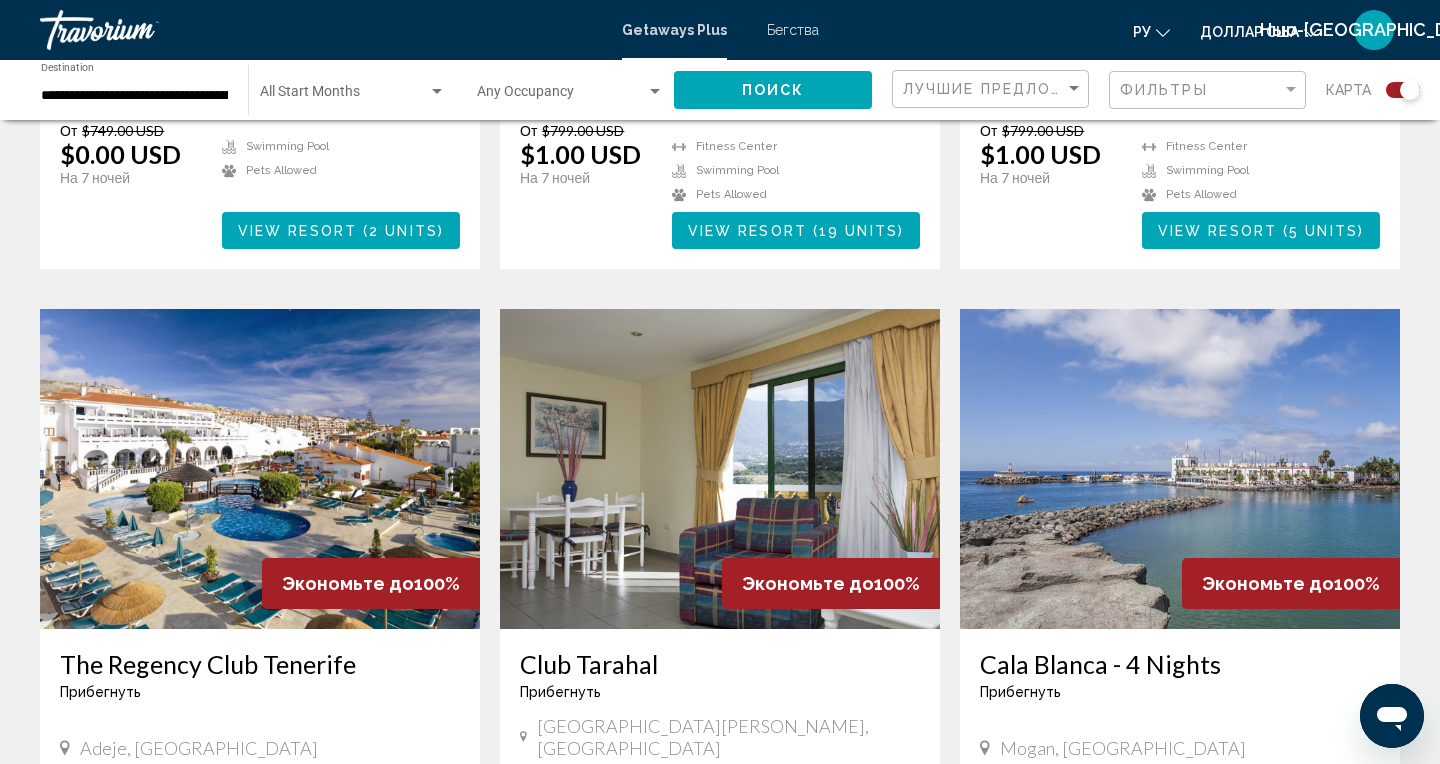 click on "Экономьте до  100%" at bounding box center [1291, 583] 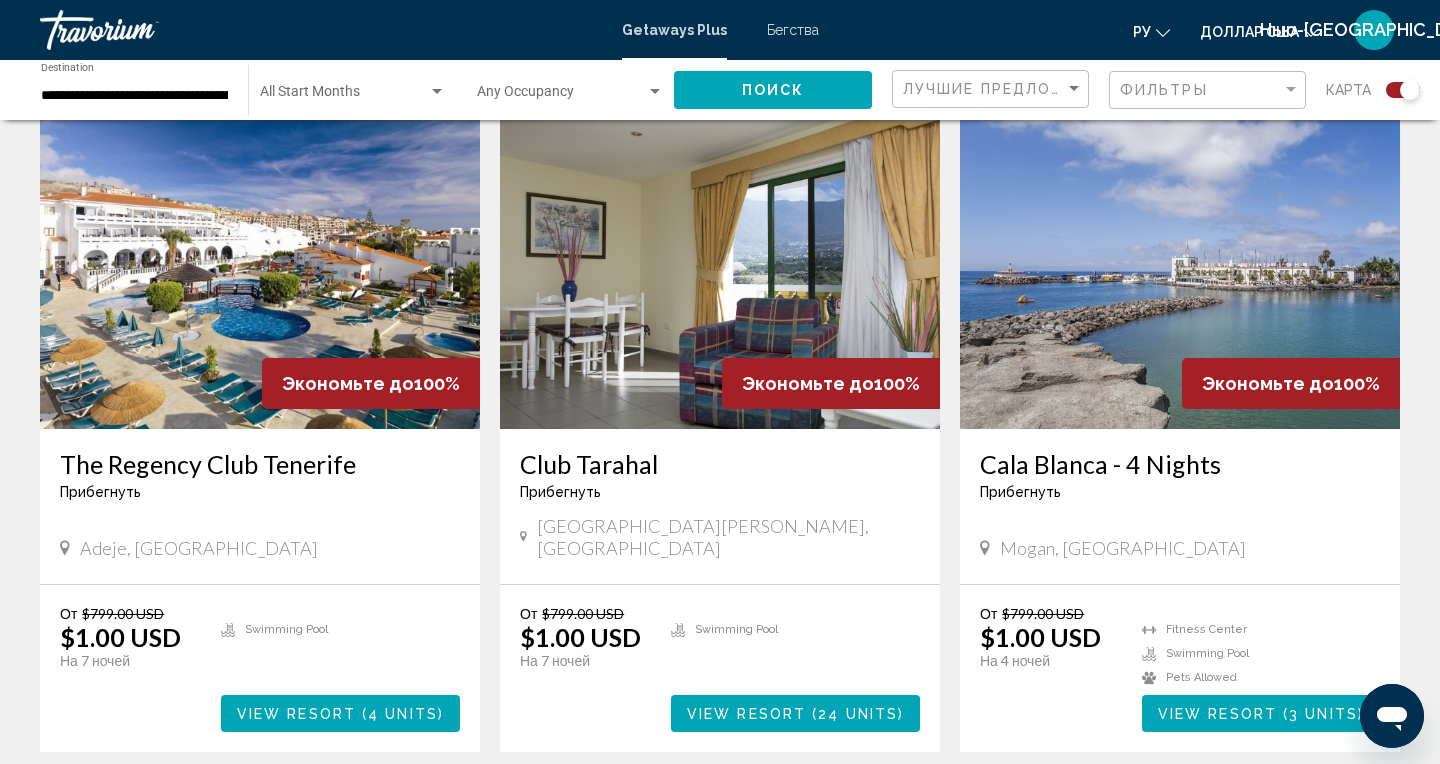scroll, scrollTop: 1393, scrollLeft: 0, axis: vertical 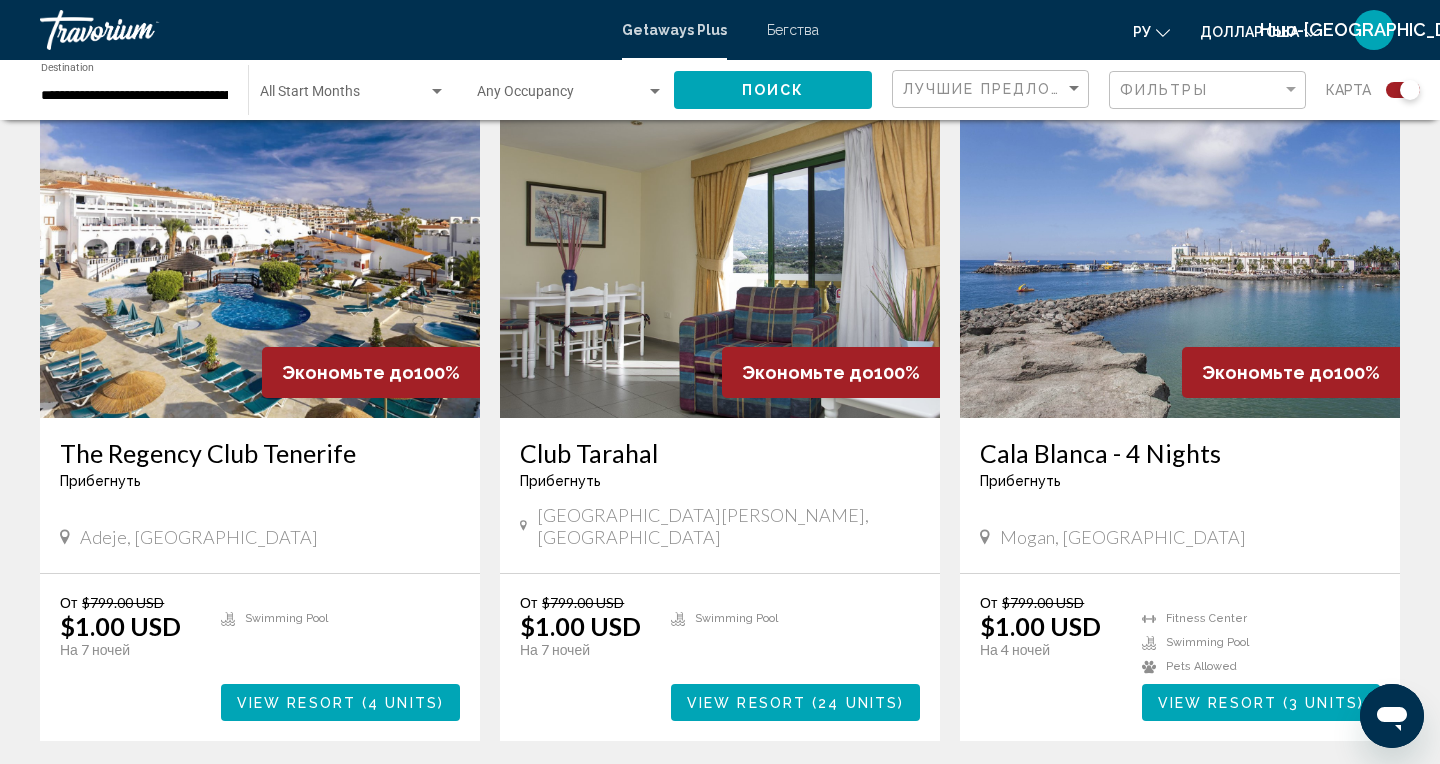 click on "View Resort    ( 3 units )" at bounding box center [1261, 702] 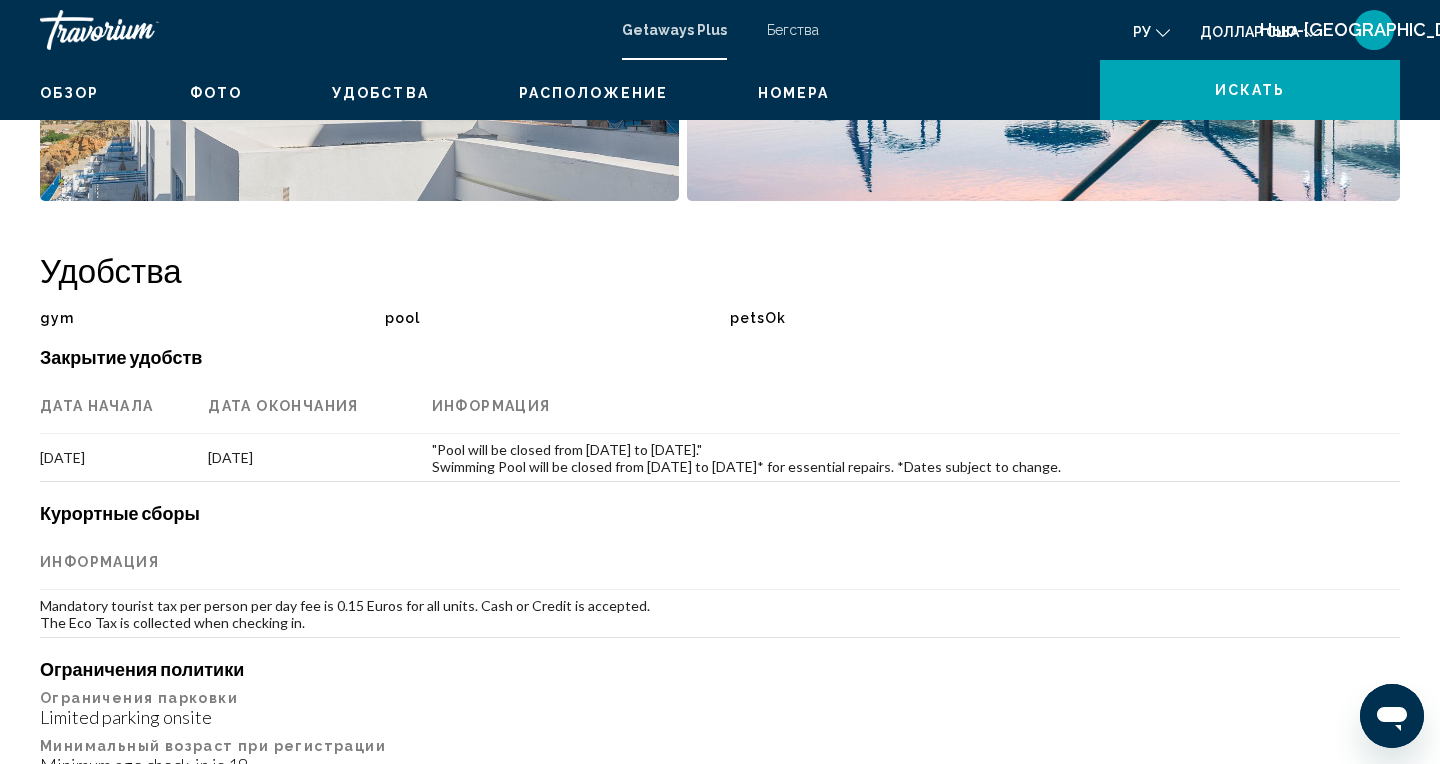 scroll, scrollTop: 0, scrollLeft: 0, axis: both 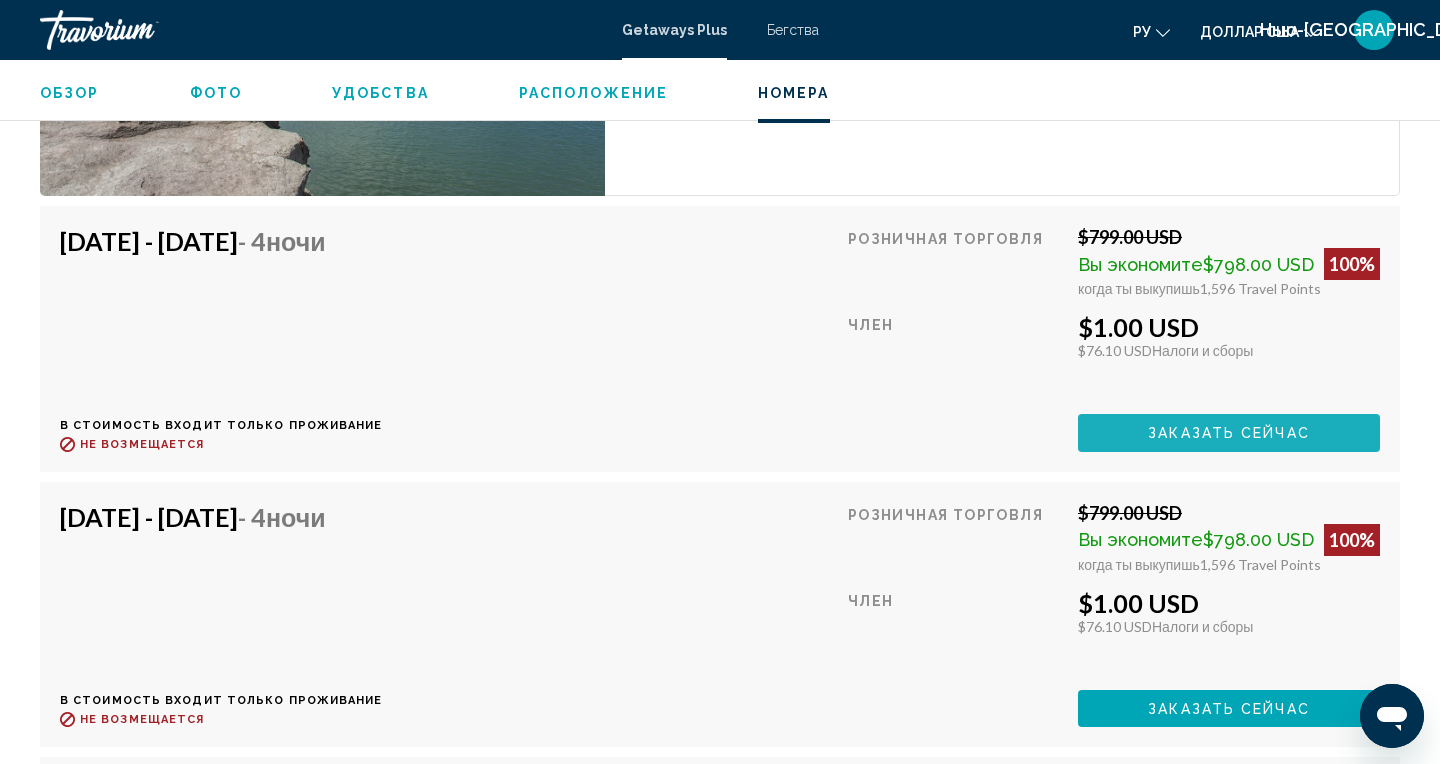 click on "Заказать сейчас" at bounding box center (1229, 432) 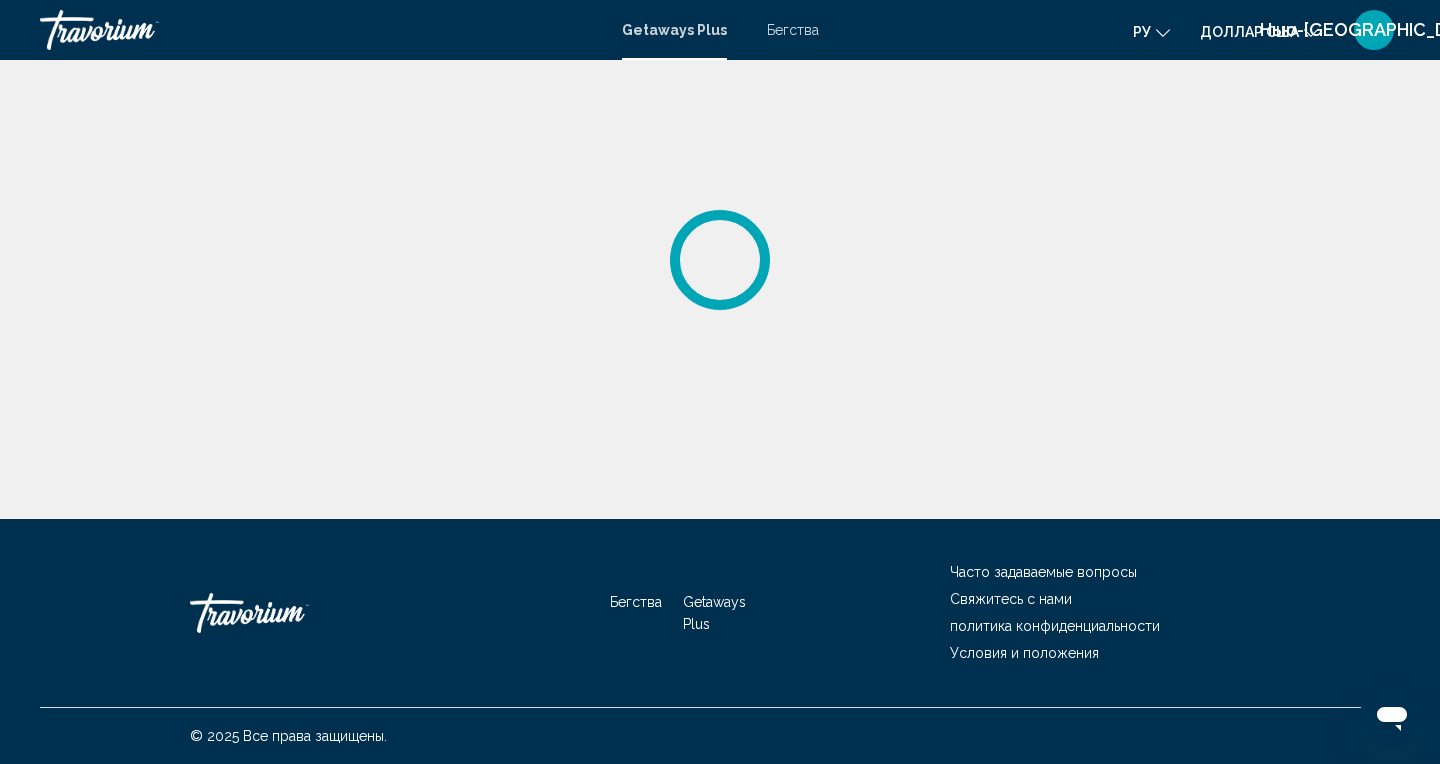 scroll, scrollTop: 0, scrollLeft: 0, axis: both 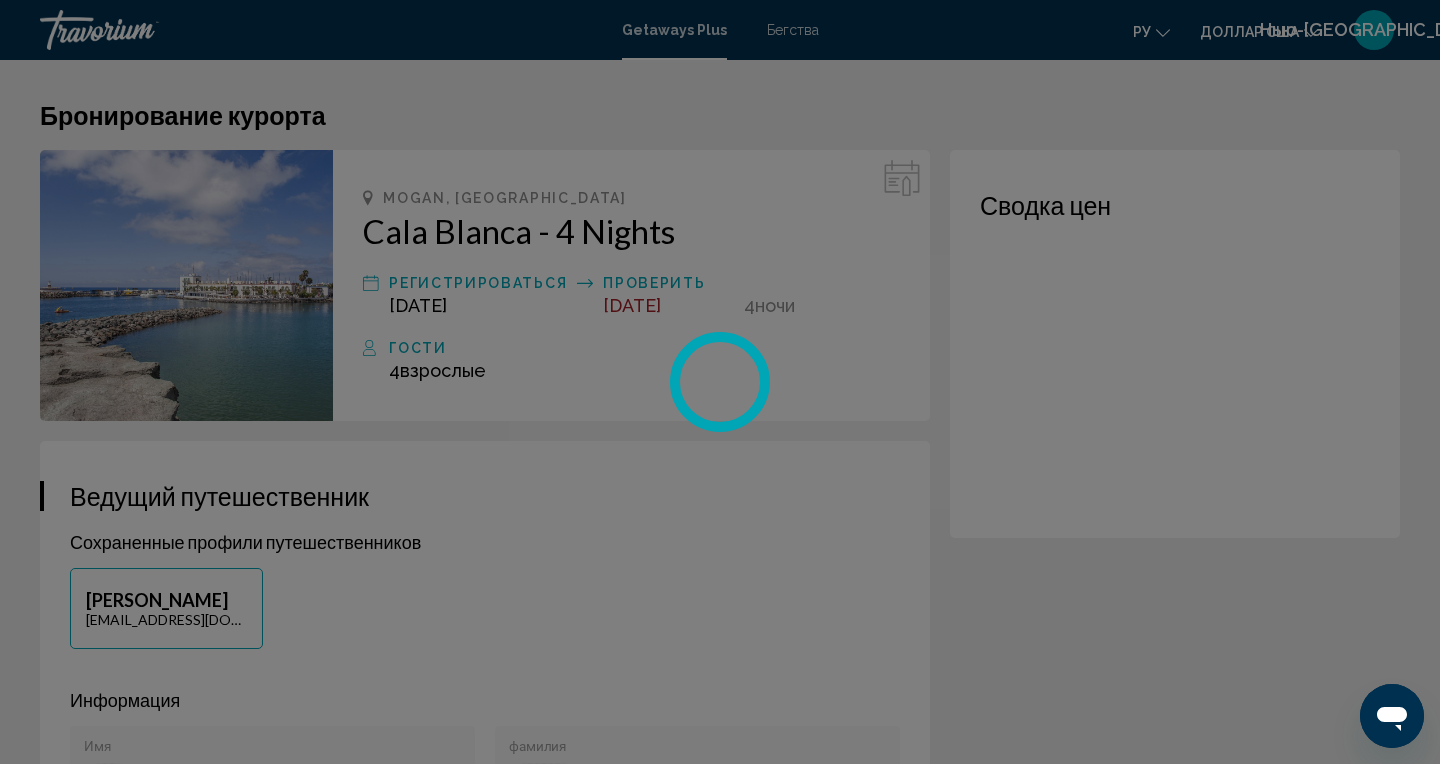 click at bounding box center (720, 382) 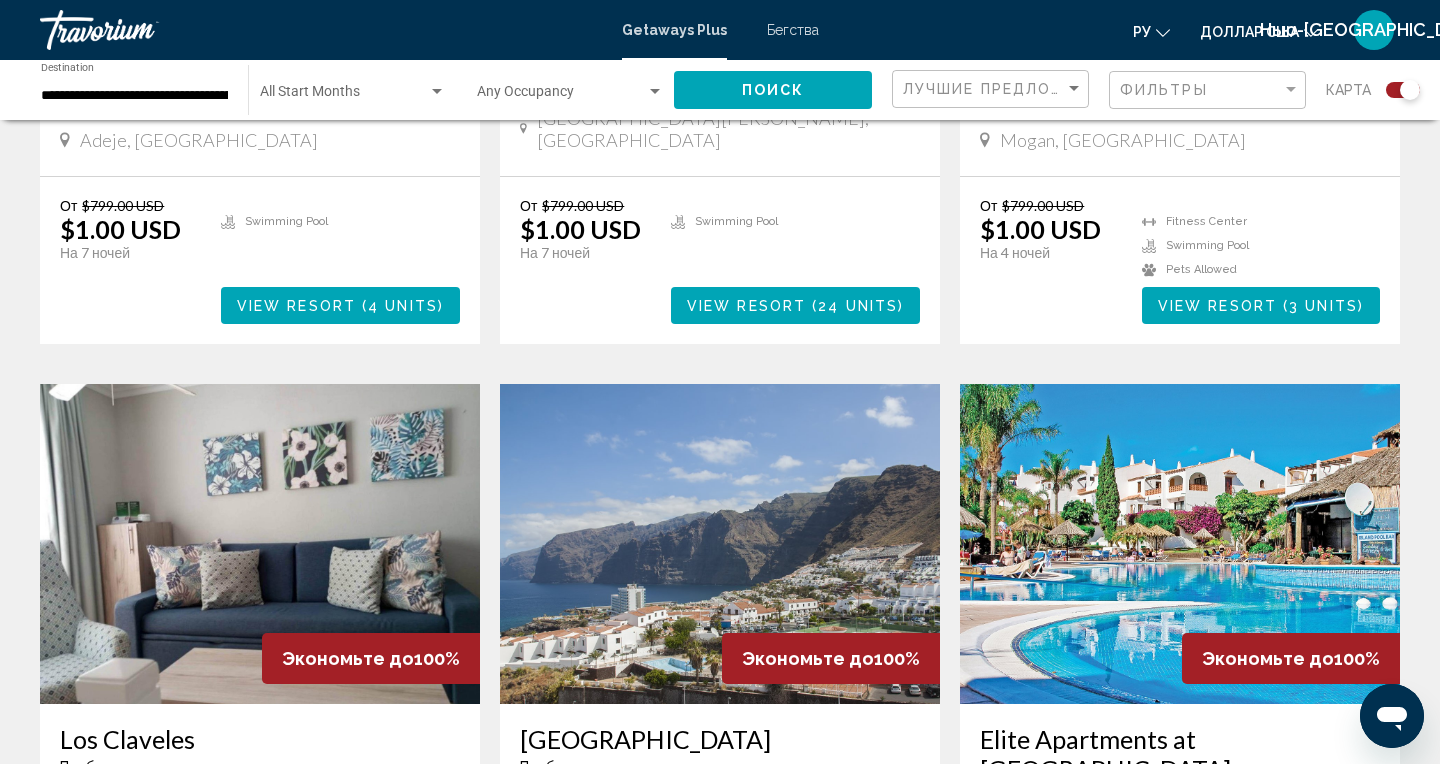 scroll, scrollTop: 1802, scrollLeft: 0, axis: vertical 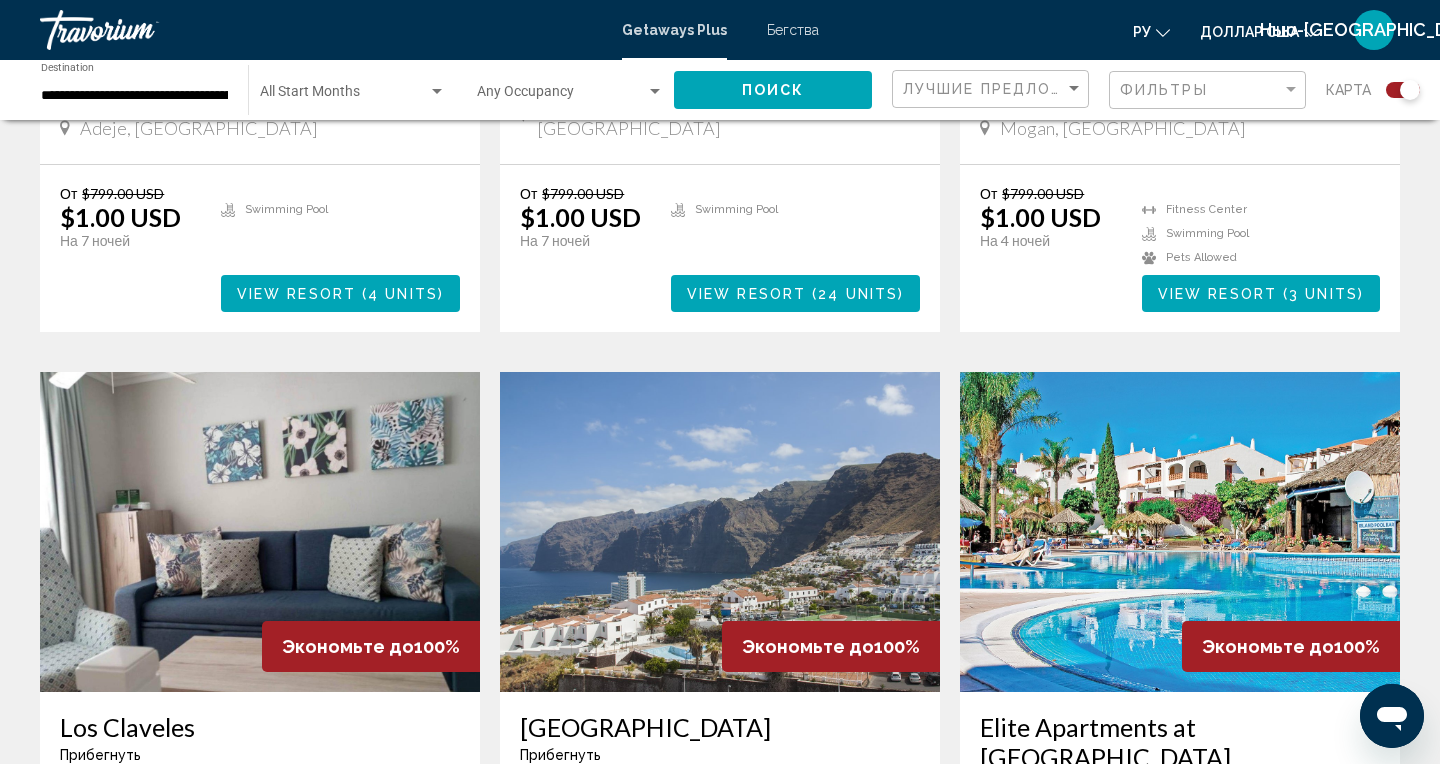 click at bounding box center (1180, 532) 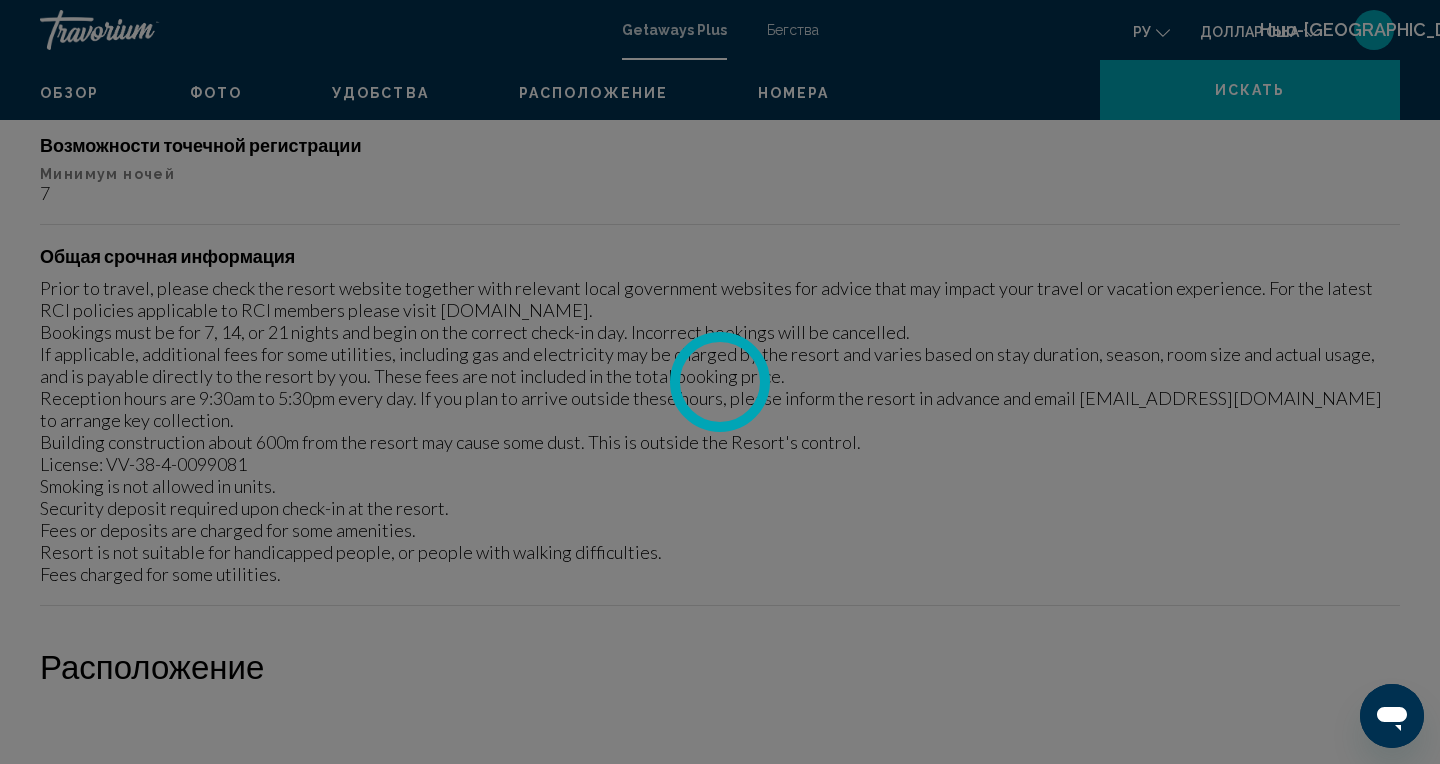 scroll, scrollTop: 0, scrollLeft: 0, axis: both 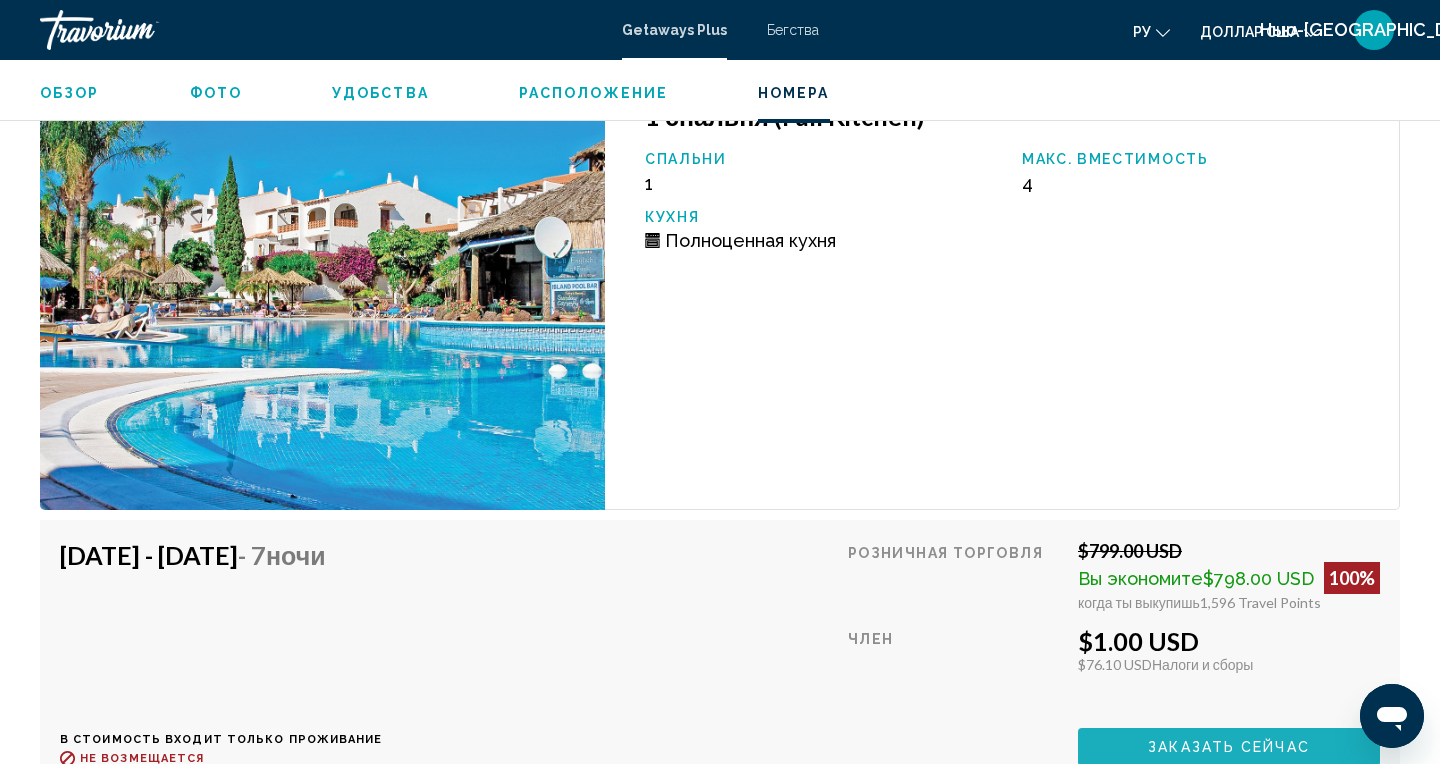 click on "Заказать сейчас" at bounding box center (1229, 748) 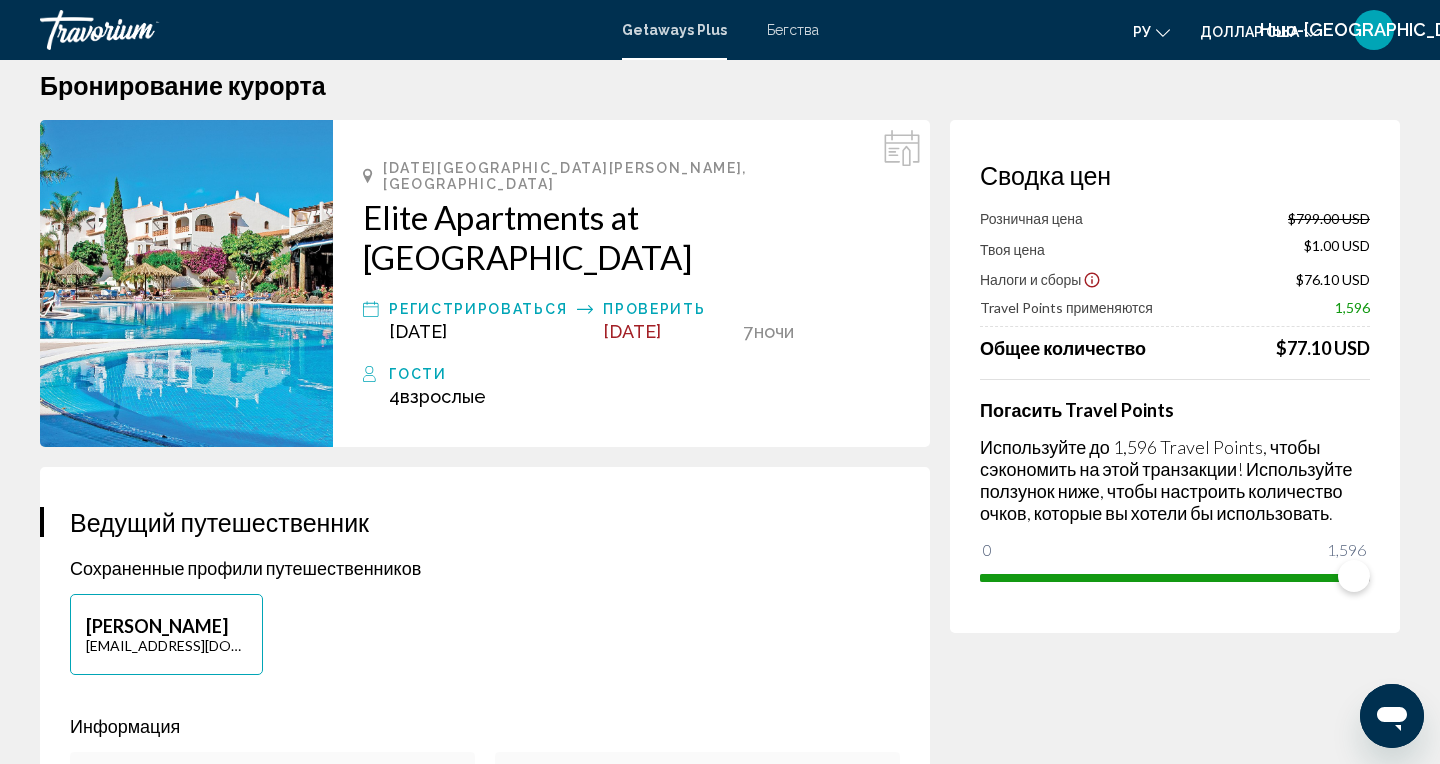 scroll, scrollTop: 0, scrollLeft: 0, axis: both 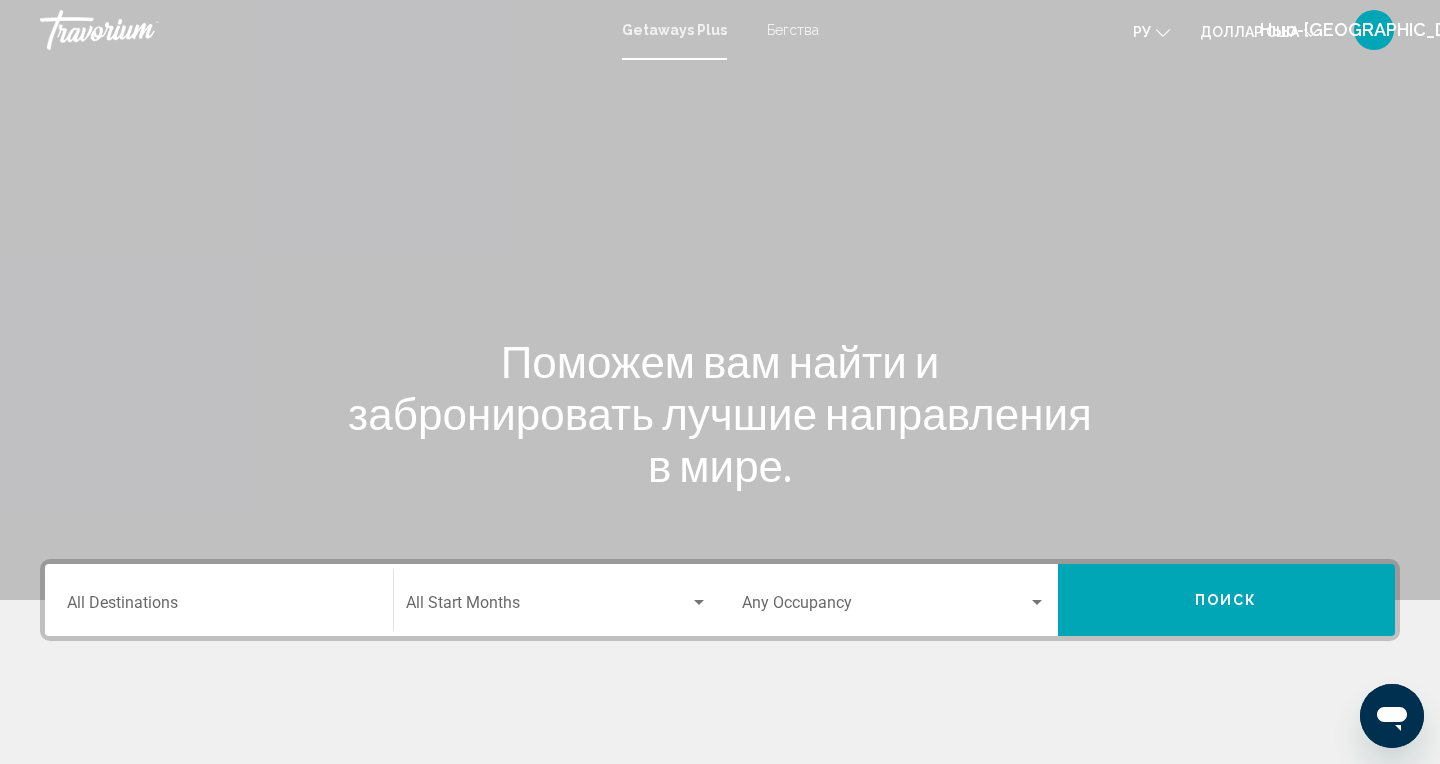 click on "Destination All Destinations" at bounding box center (219, 607) 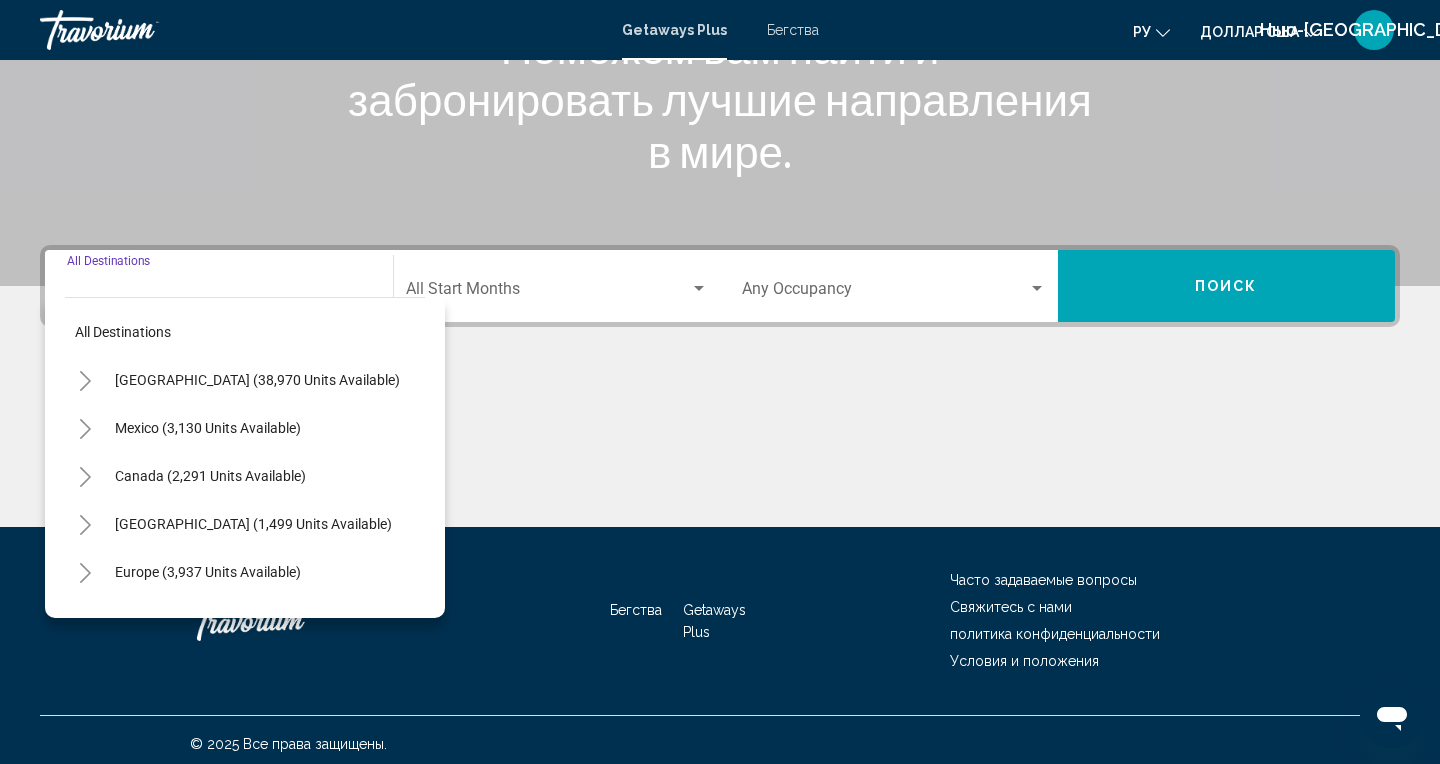 scroll, scrollTop: 322, scrollLeft: 0, axis: vertical 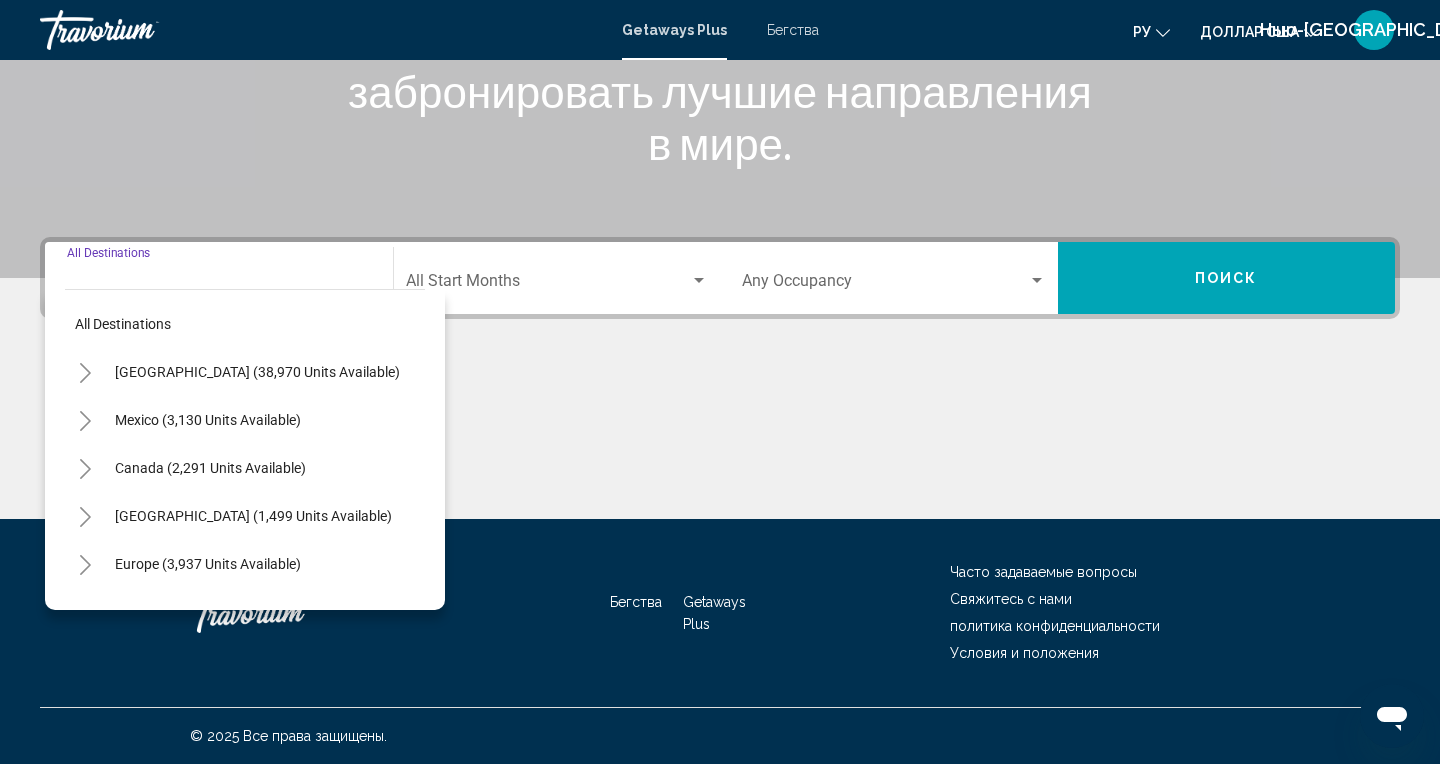 click 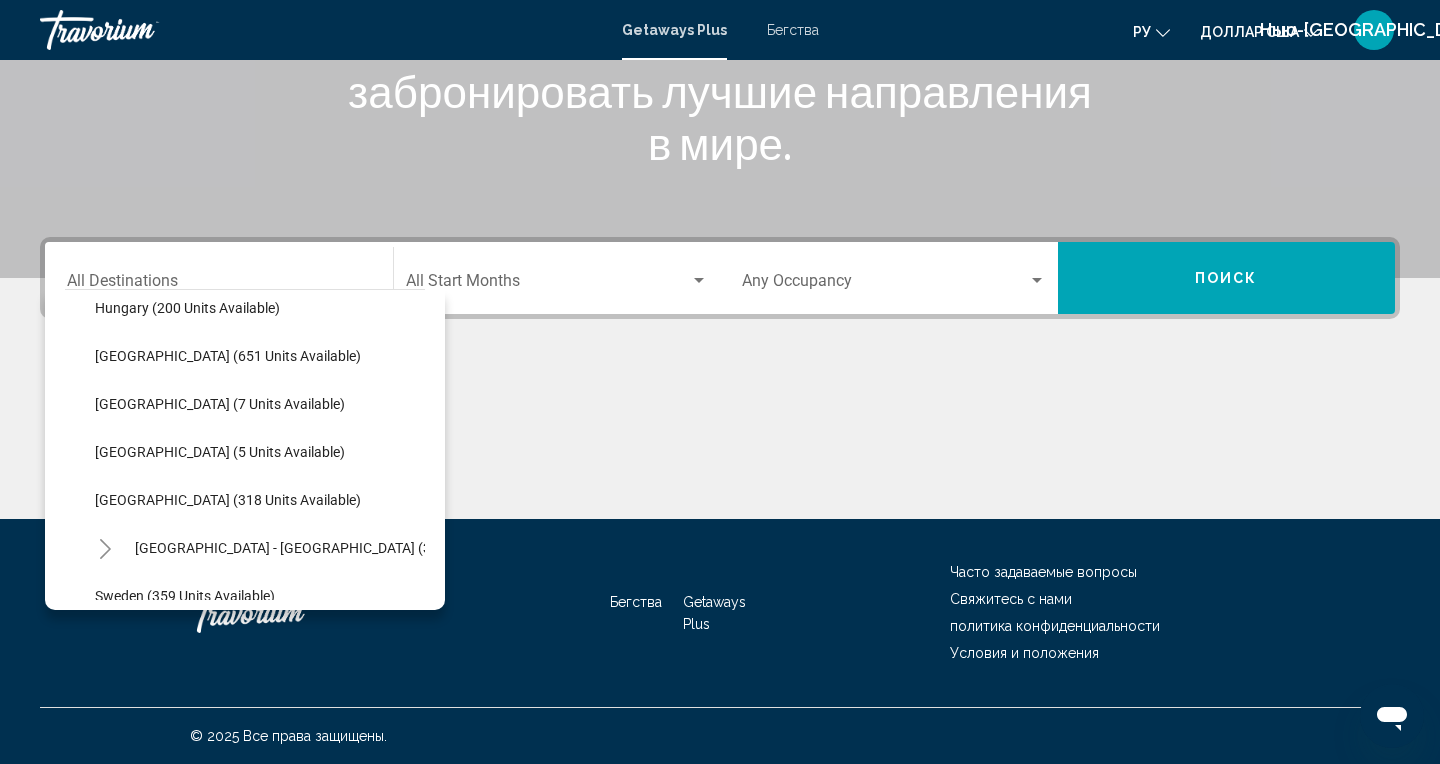 scroll, scrollTop: 545, scrollLeft: 0, axis: vertical 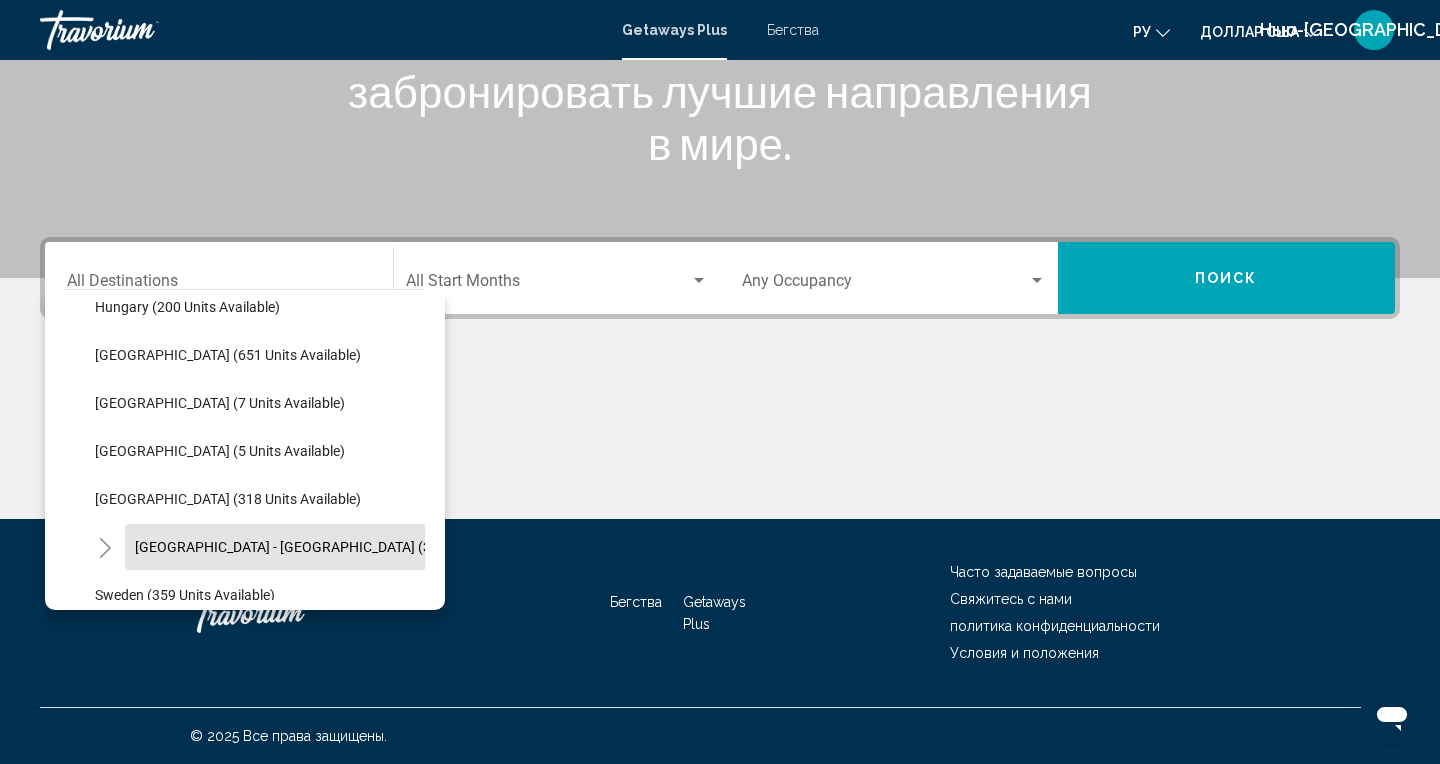 click on "[GEOGRAPHIC_DATA] - [GEOGRAPHIC_DATA] (390 units available)" 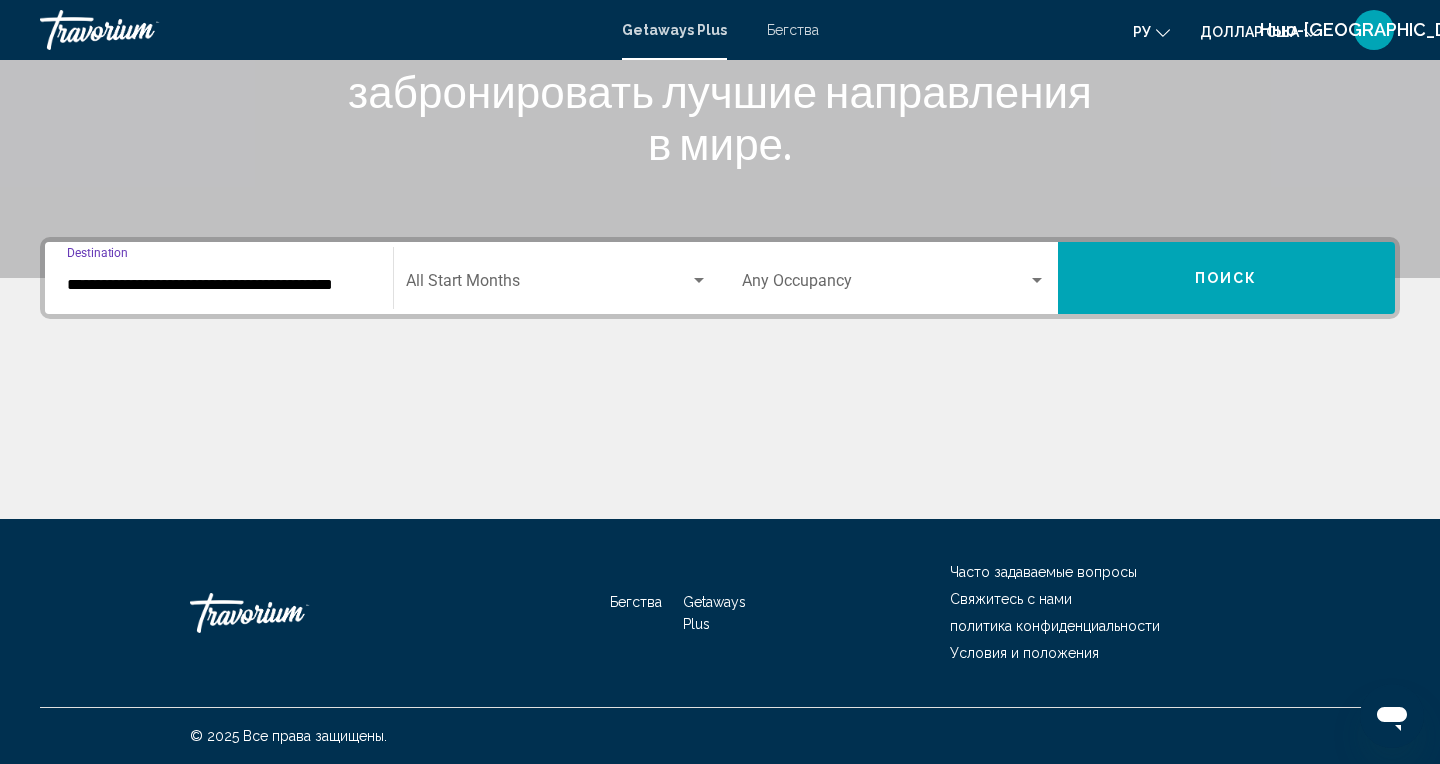 click at bounding box center (699, 281) 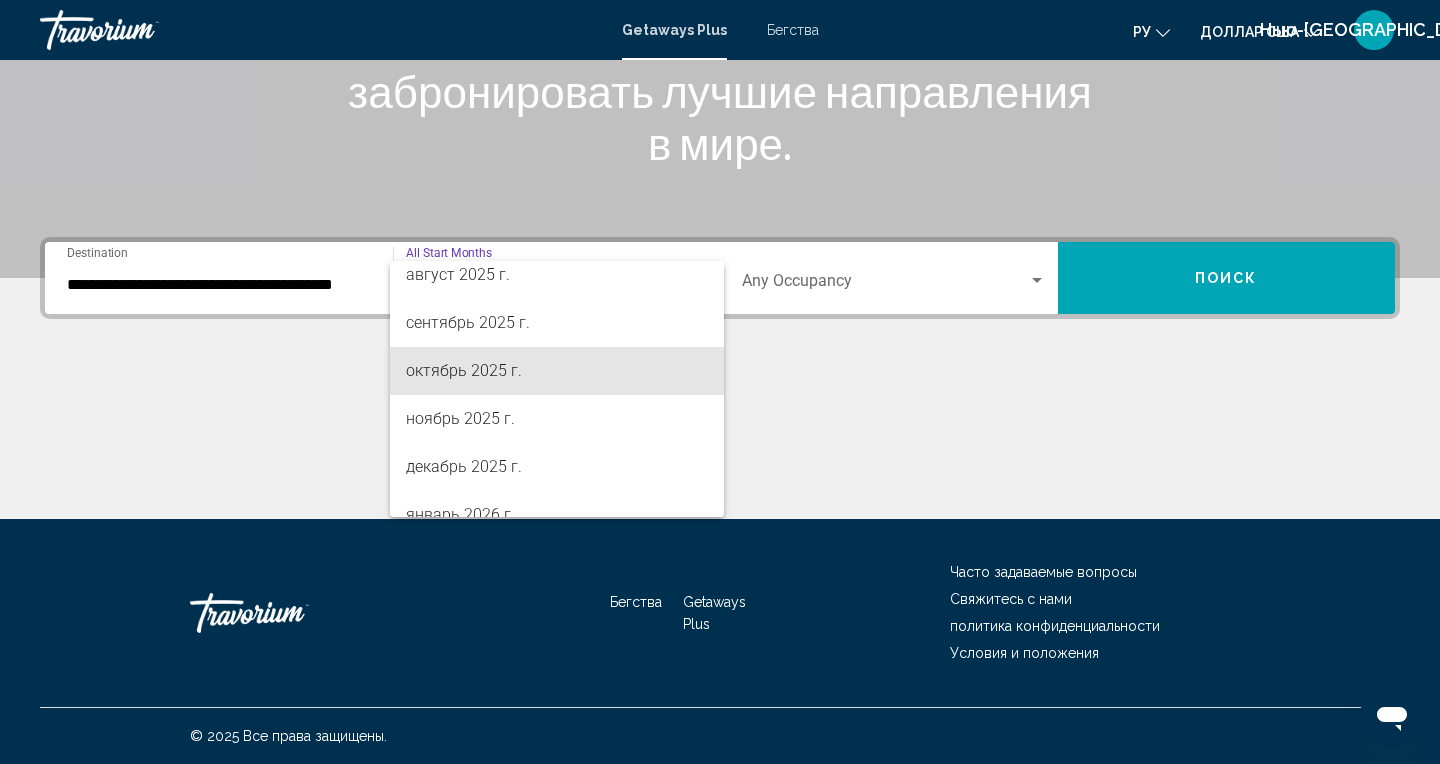 scroll, scrollTop: 106, scrollLeft: 0, axis: vertical 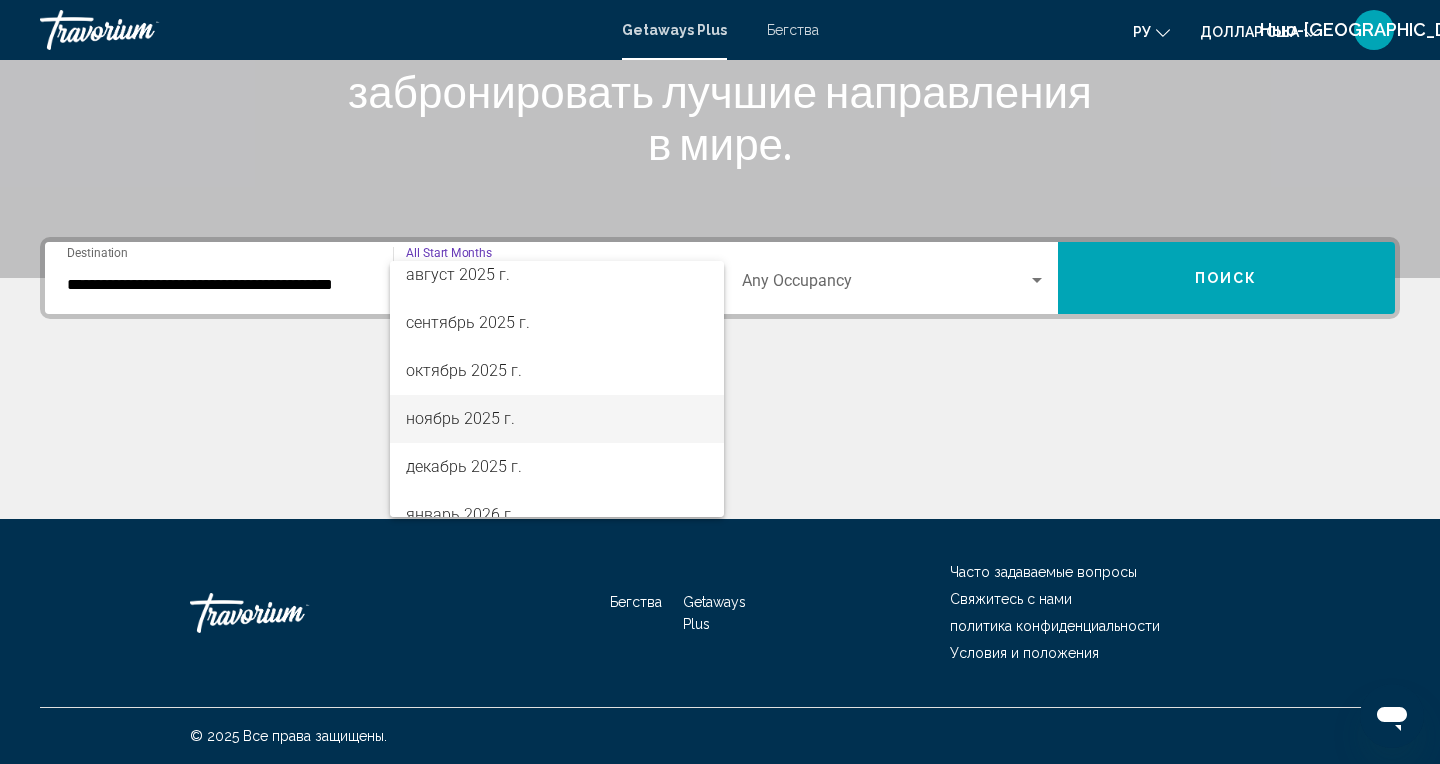 click on "ноябрь 2025 г." at bounding box center (460, 418) 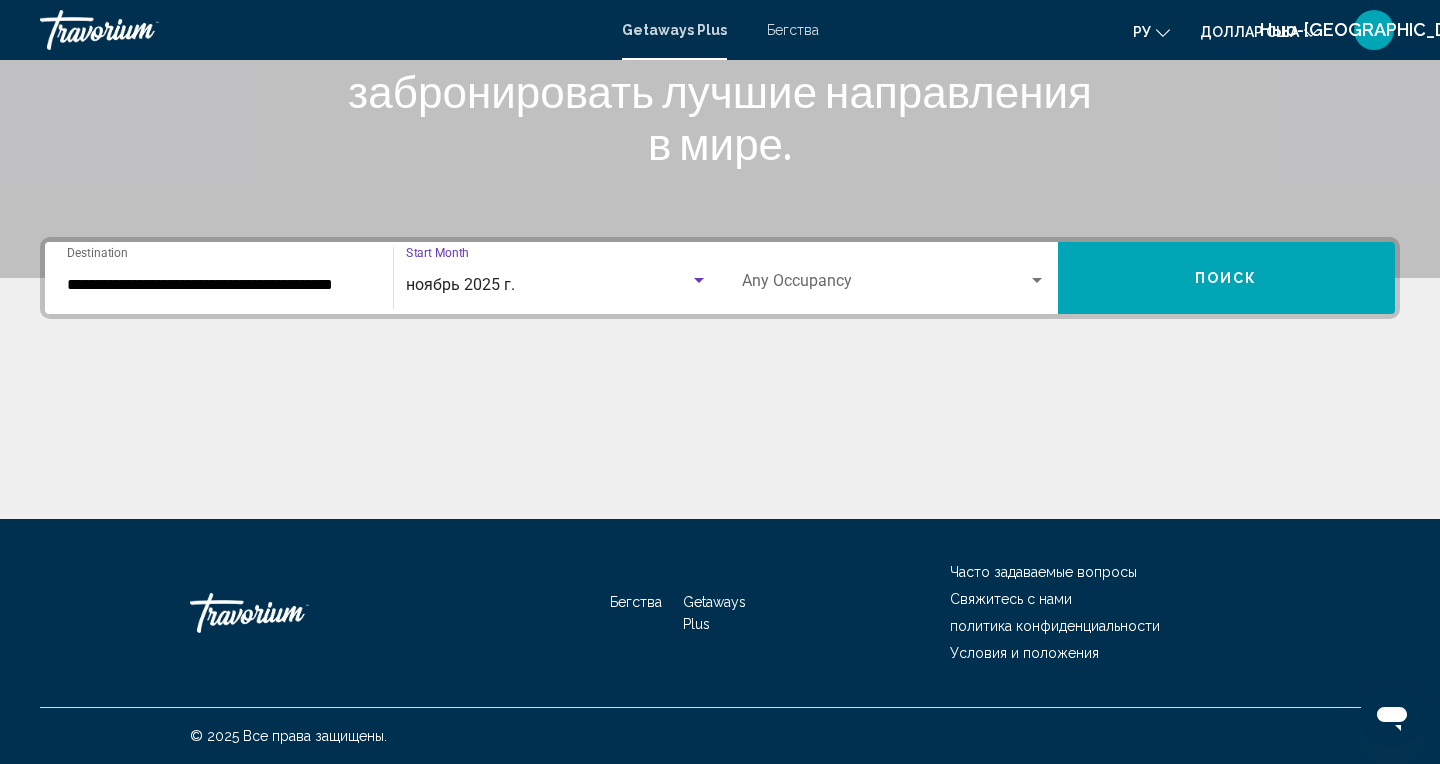 click at bounding box center [885, 285] 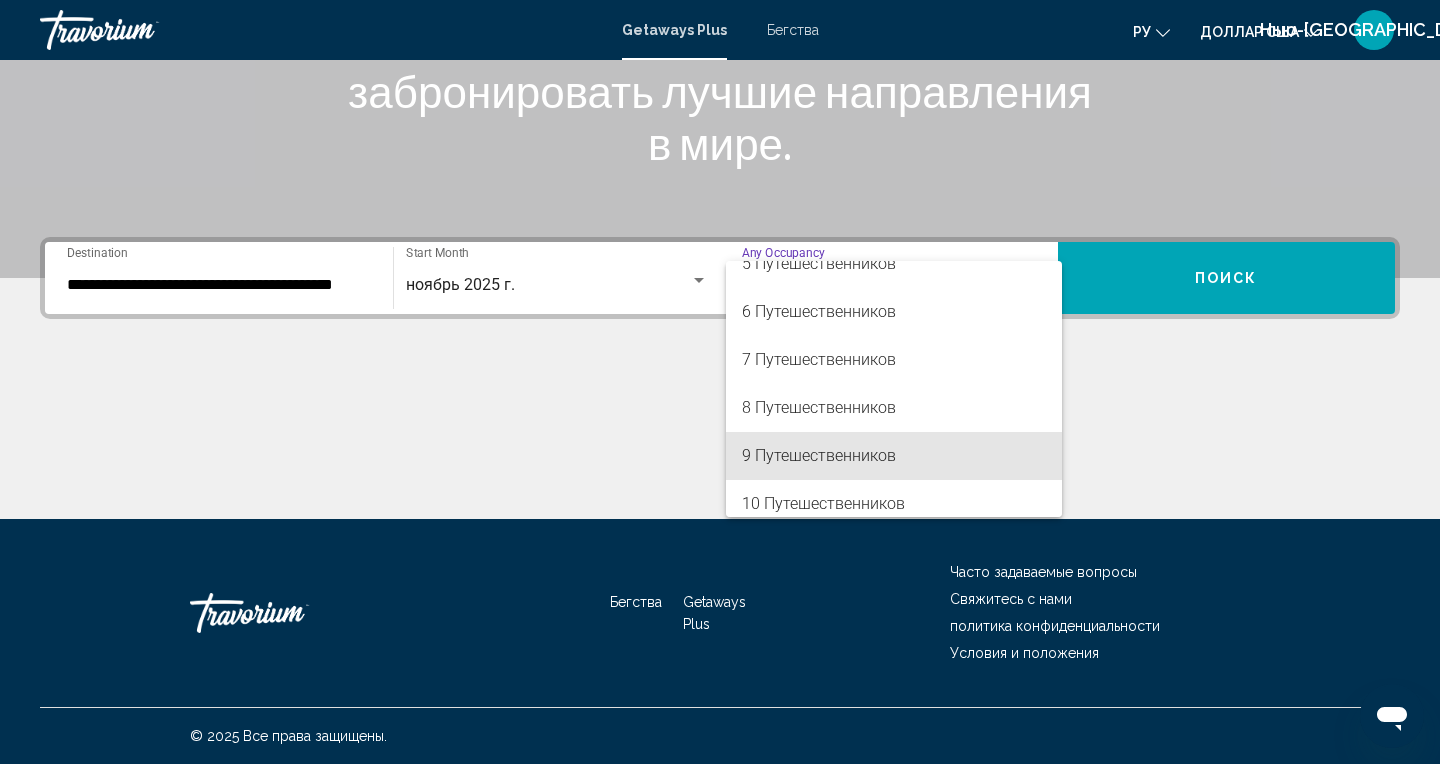 scroll, scrollTop: 224, scrollLeft: 0, axis: vertical 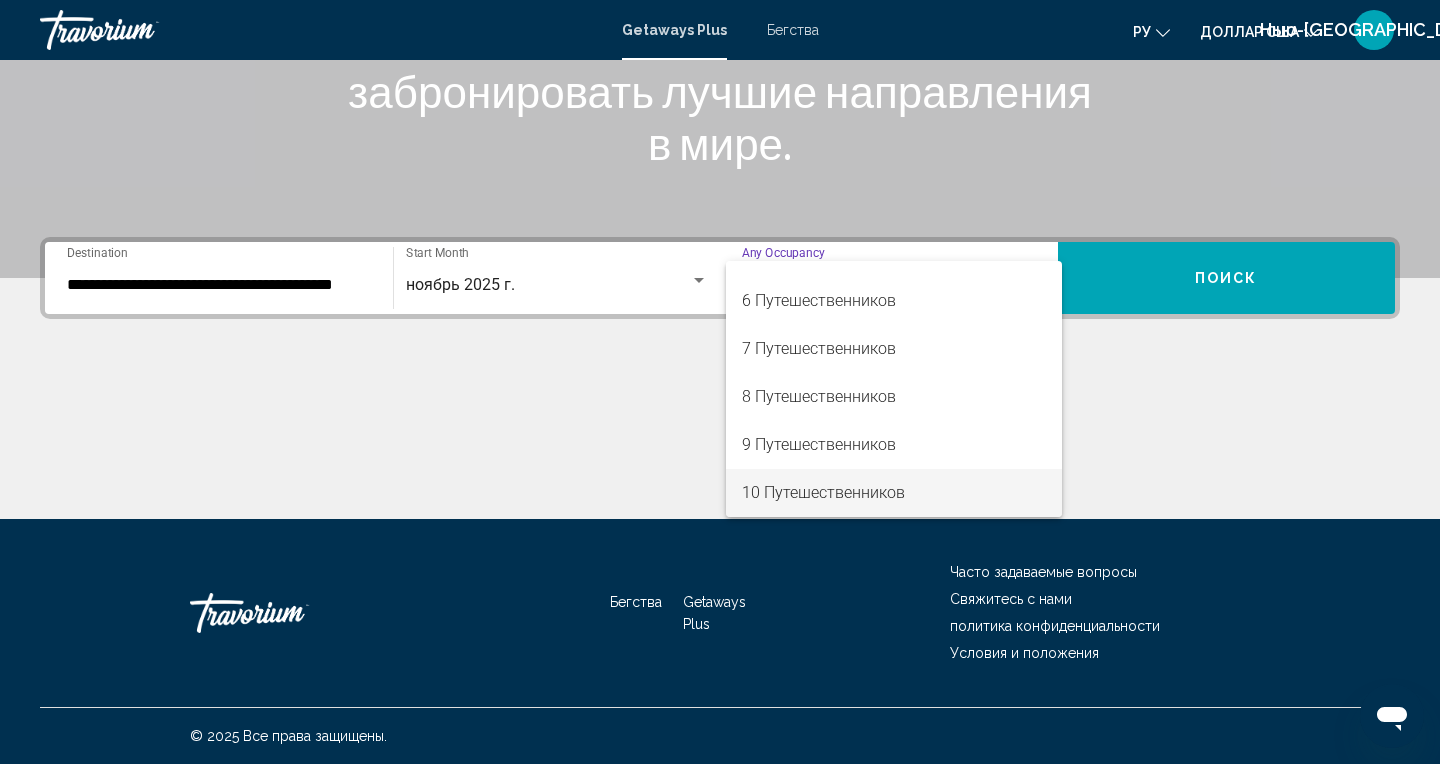 click on "10 Путешественников" at bounding box center [894, 493] 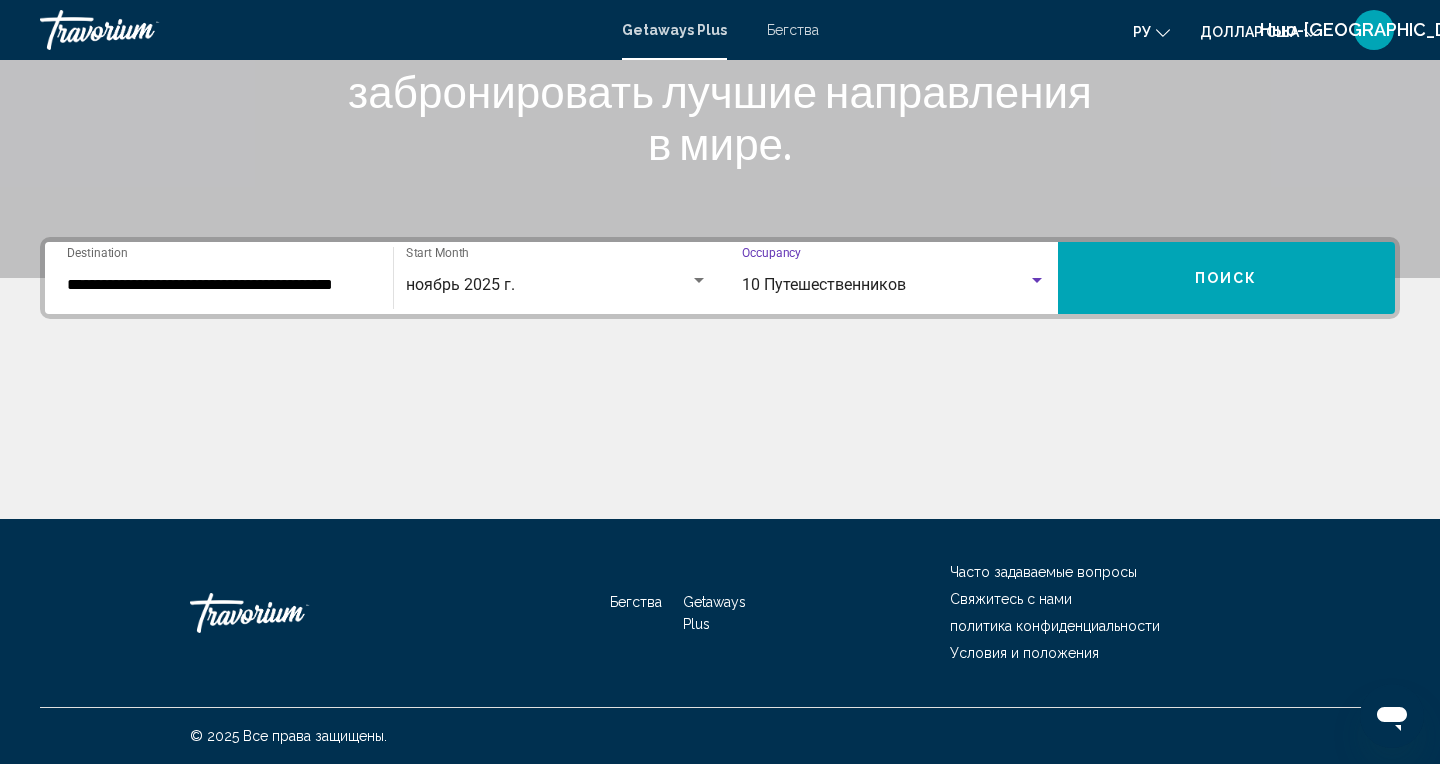 click on "Поиск" at bounding box center (1226, 279) 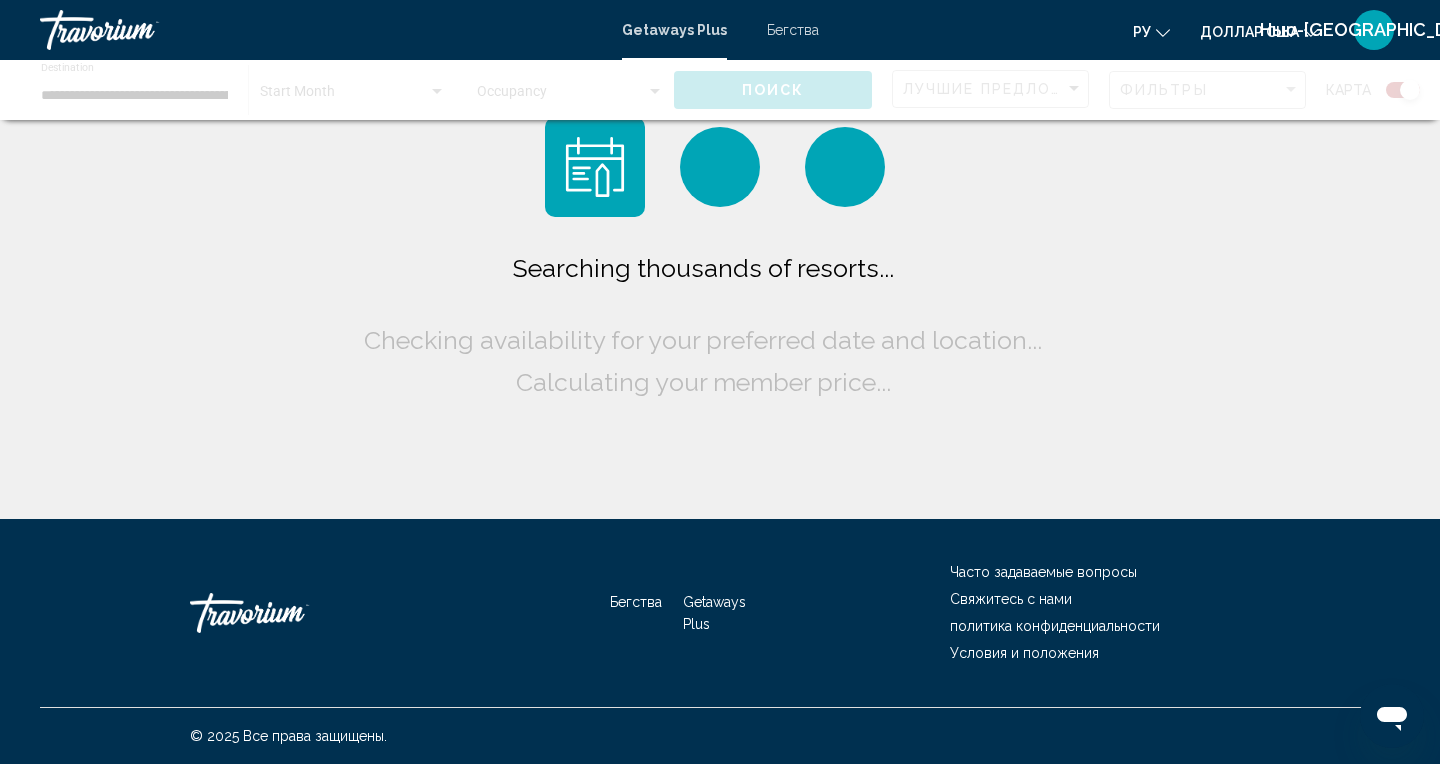 scroll, scrollTop: 0, scrollLeft: 0, axis: both 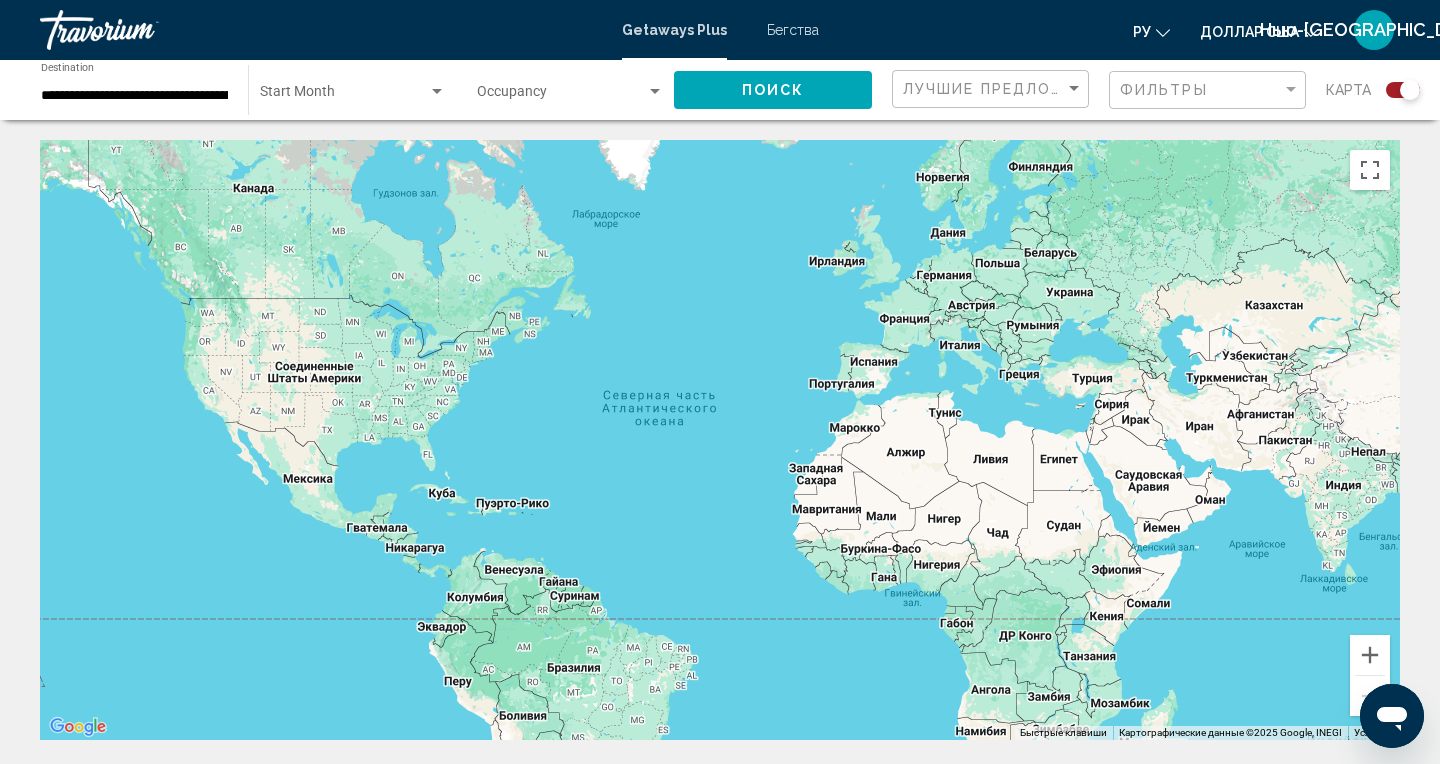 click at bounding box center (437, 91) 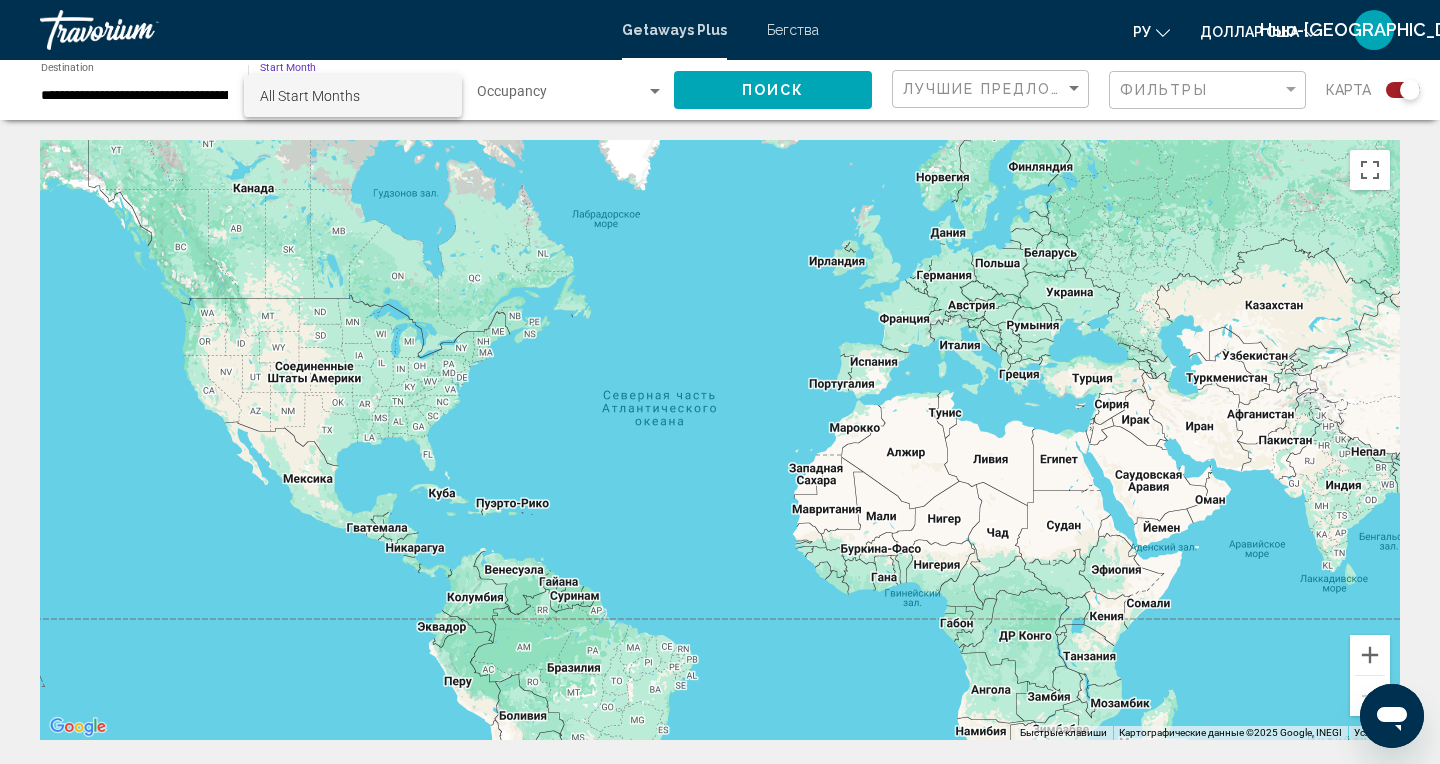 click at bounding box center [720, 382] 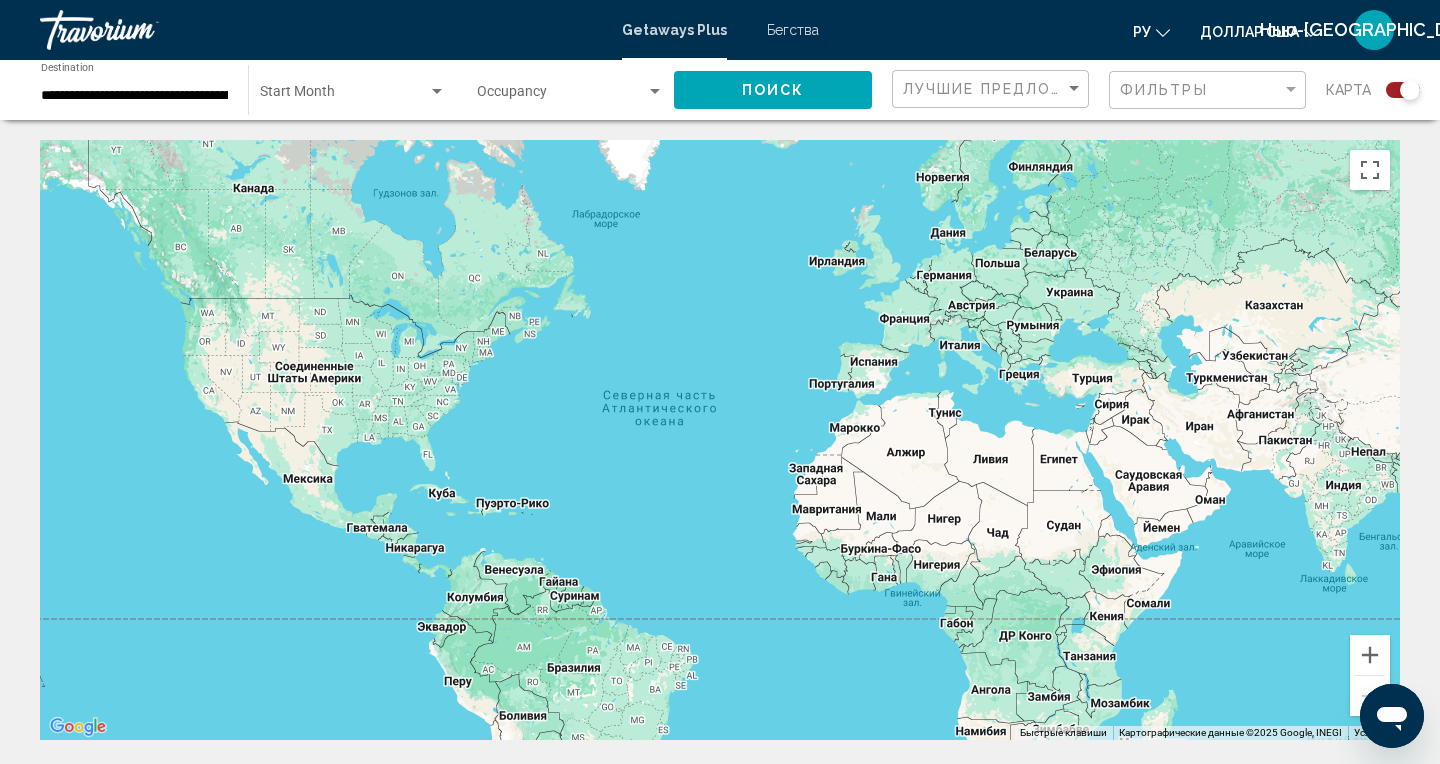 click at bounding box center (561, 96) 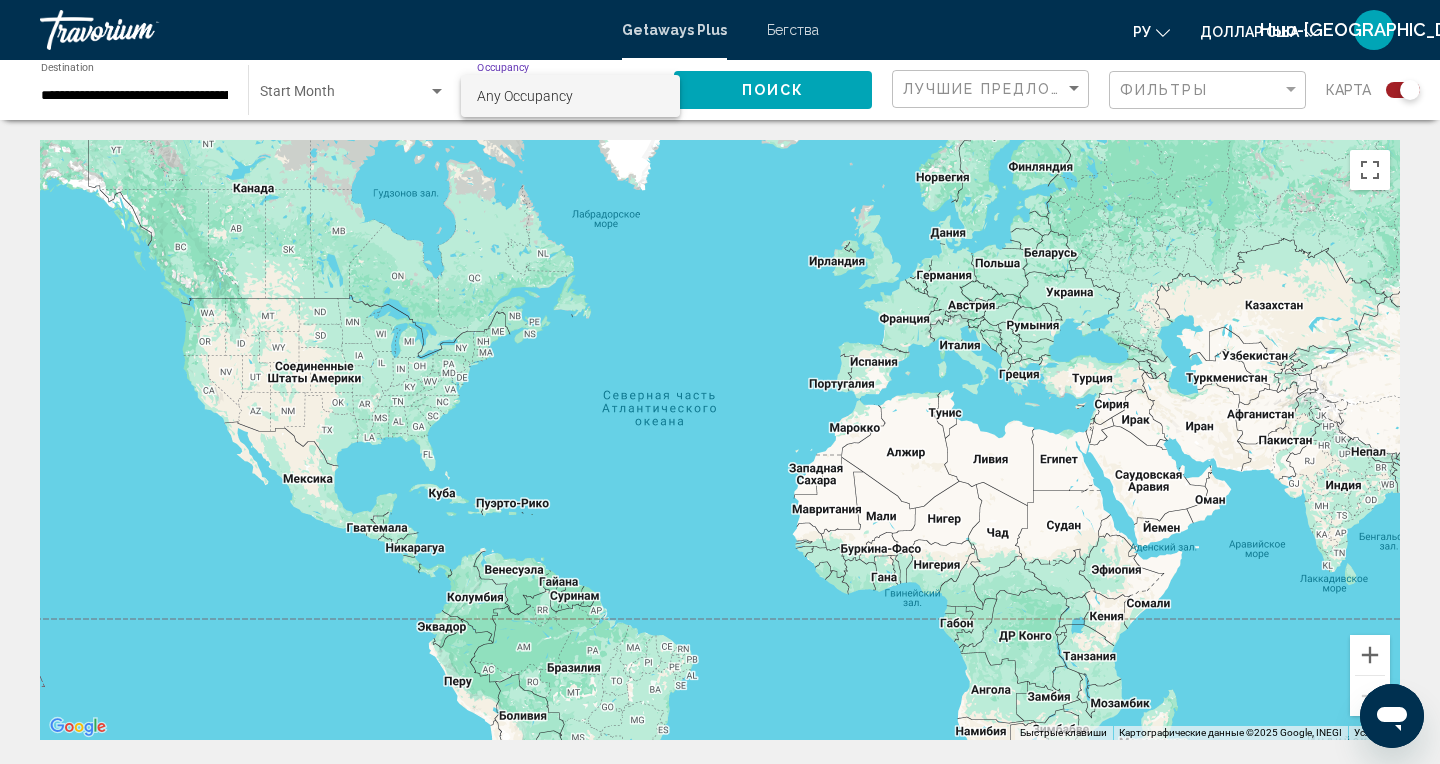 click on "Any Occupancy" at bounding box center [570, 96] 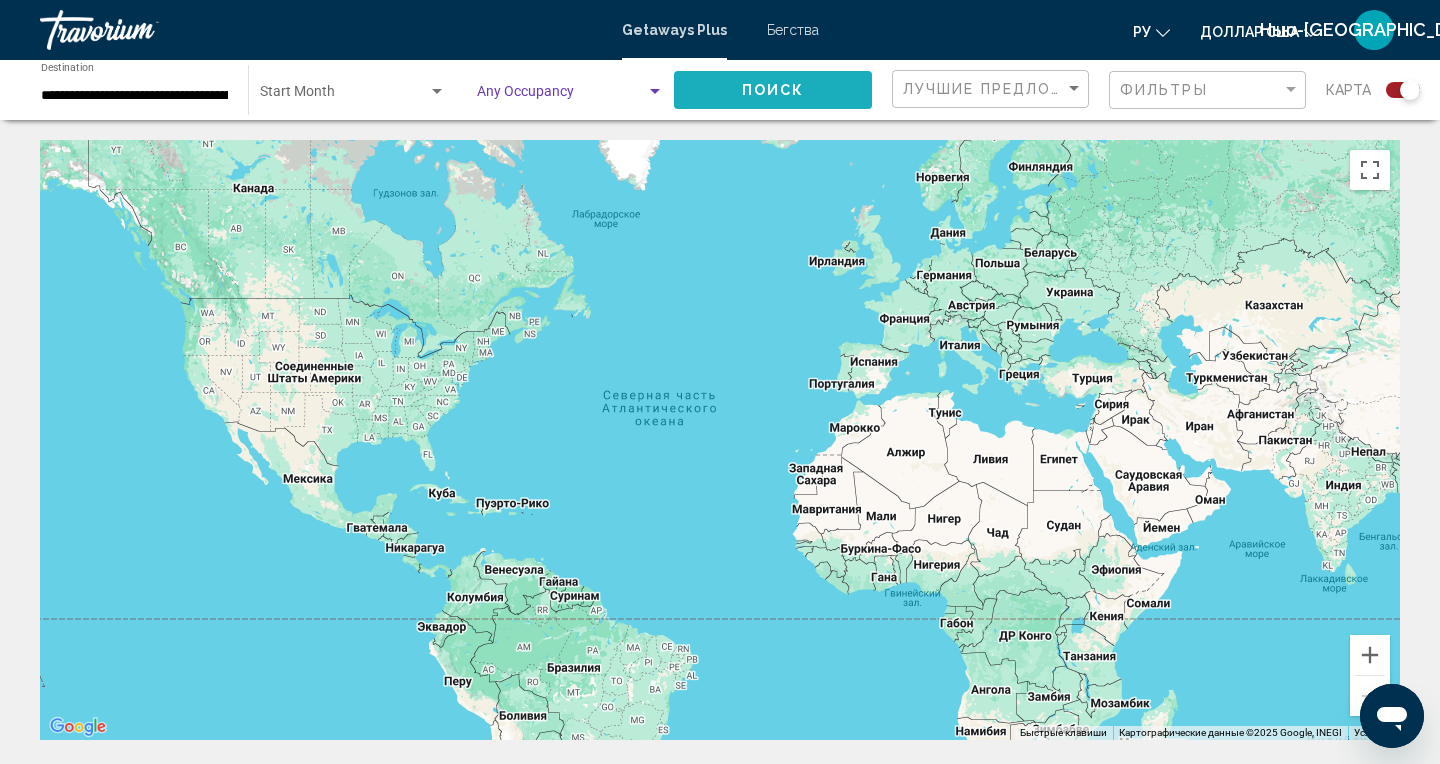 click on "Поиск" 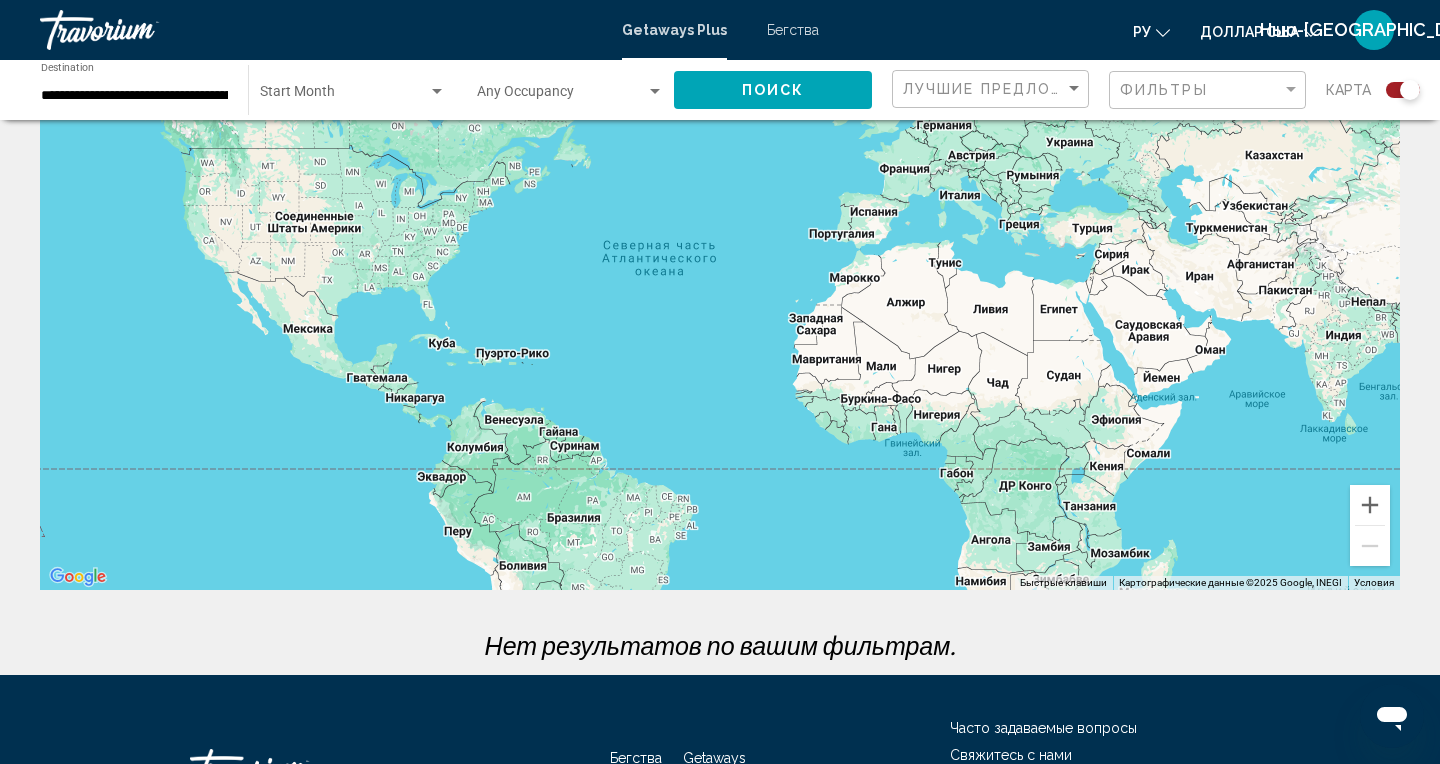scroll, scrollTop: 0, scrollLeft: 0, axis: both 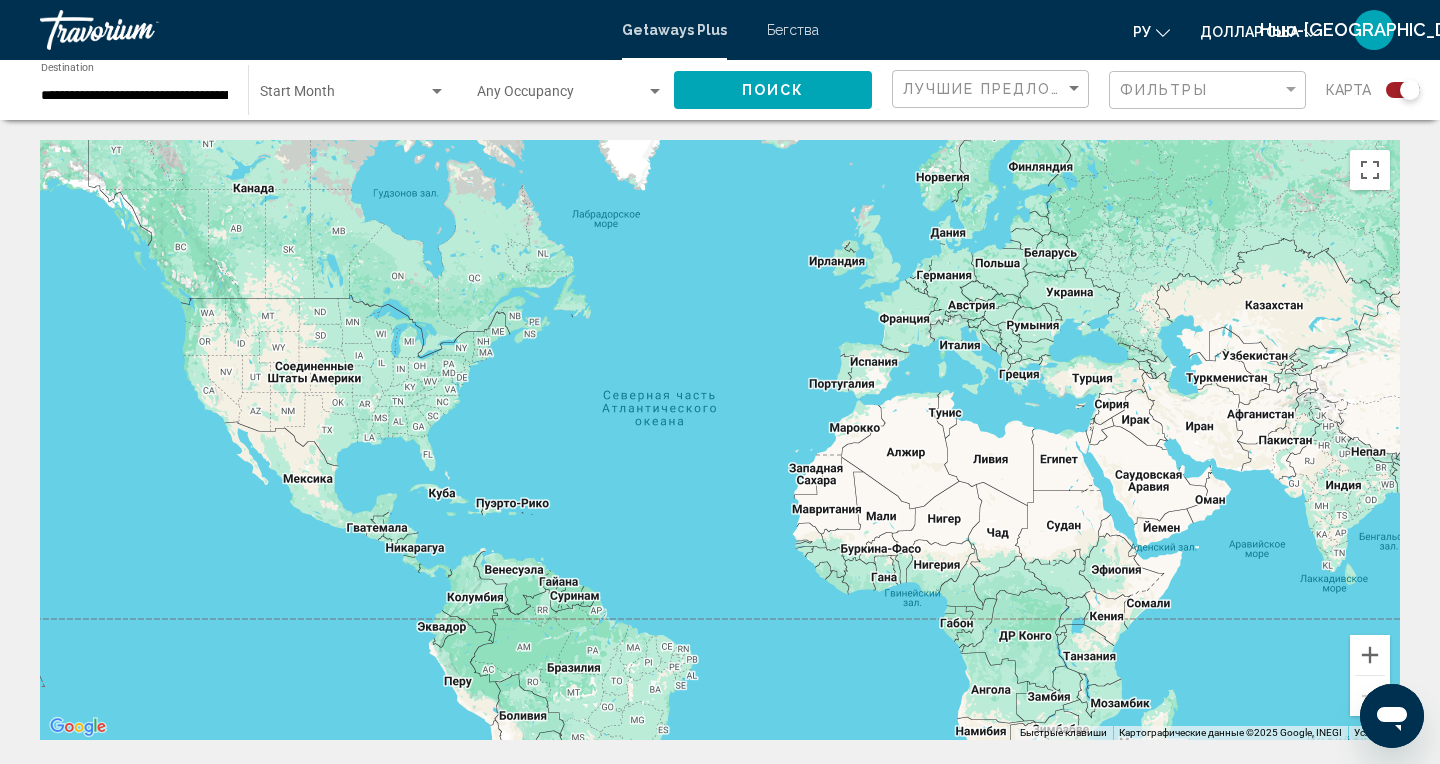 click on "Бегства" at bounding box center [793, 30] 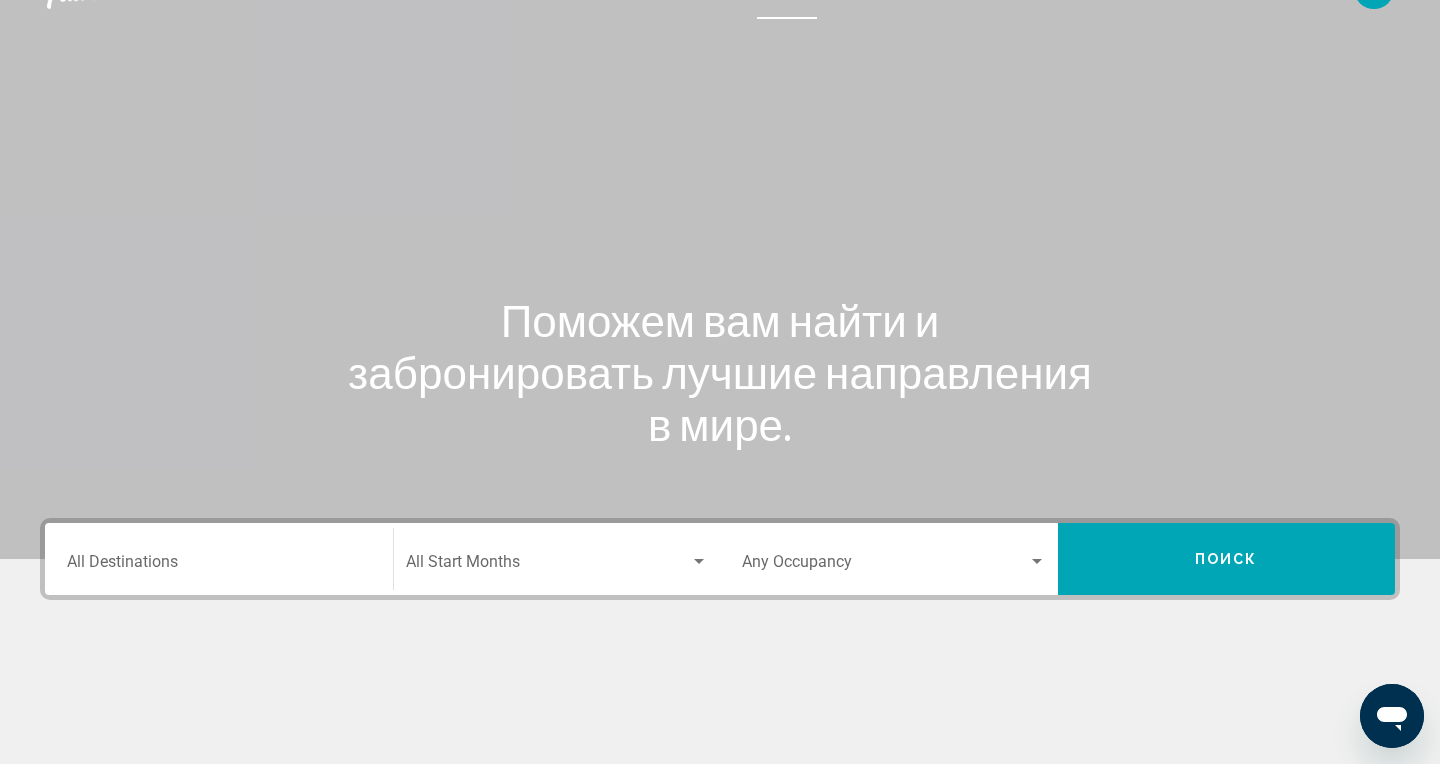 scroll, scrollTop: 55, scrollLeft: 0, axis: vertical 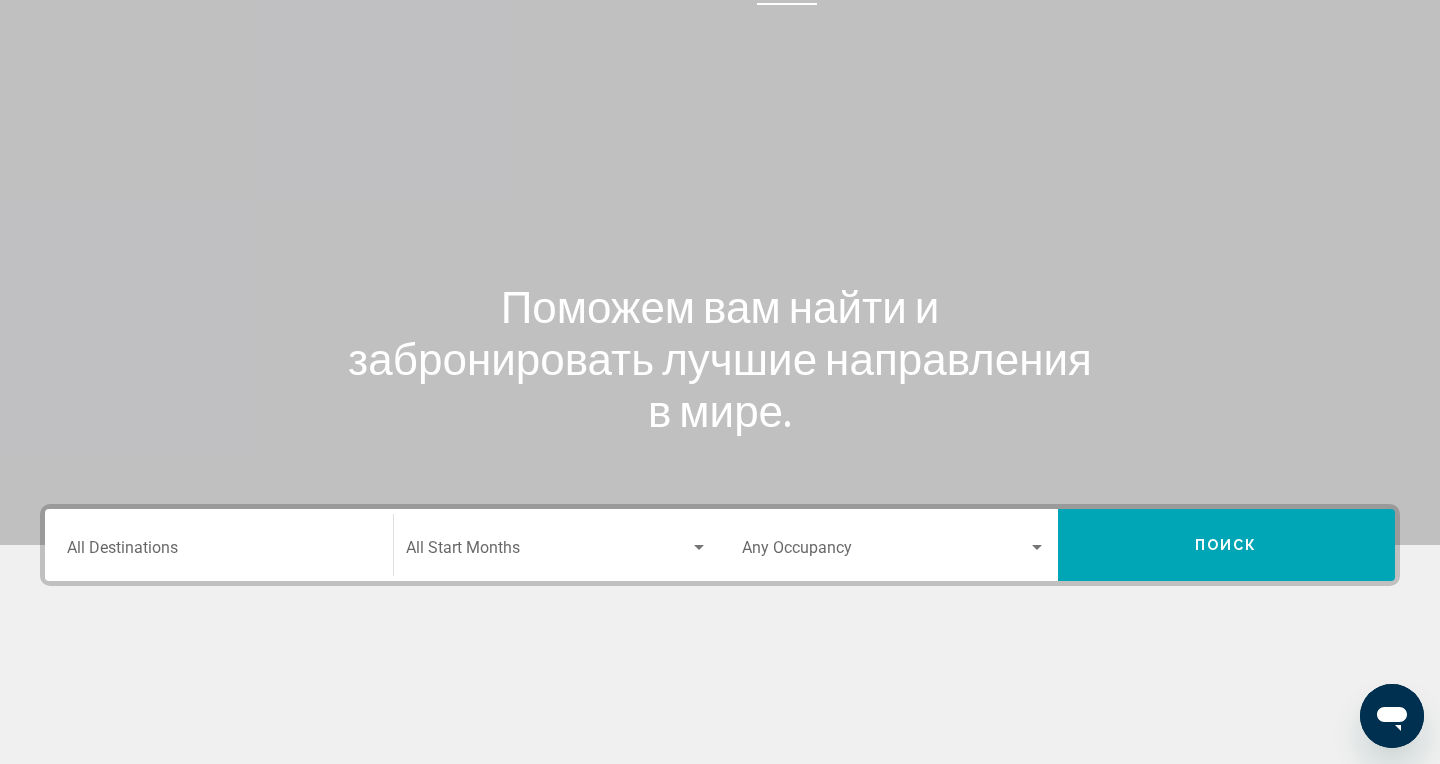 click on "Destination All Destinations" at bounding box center [219, 552] 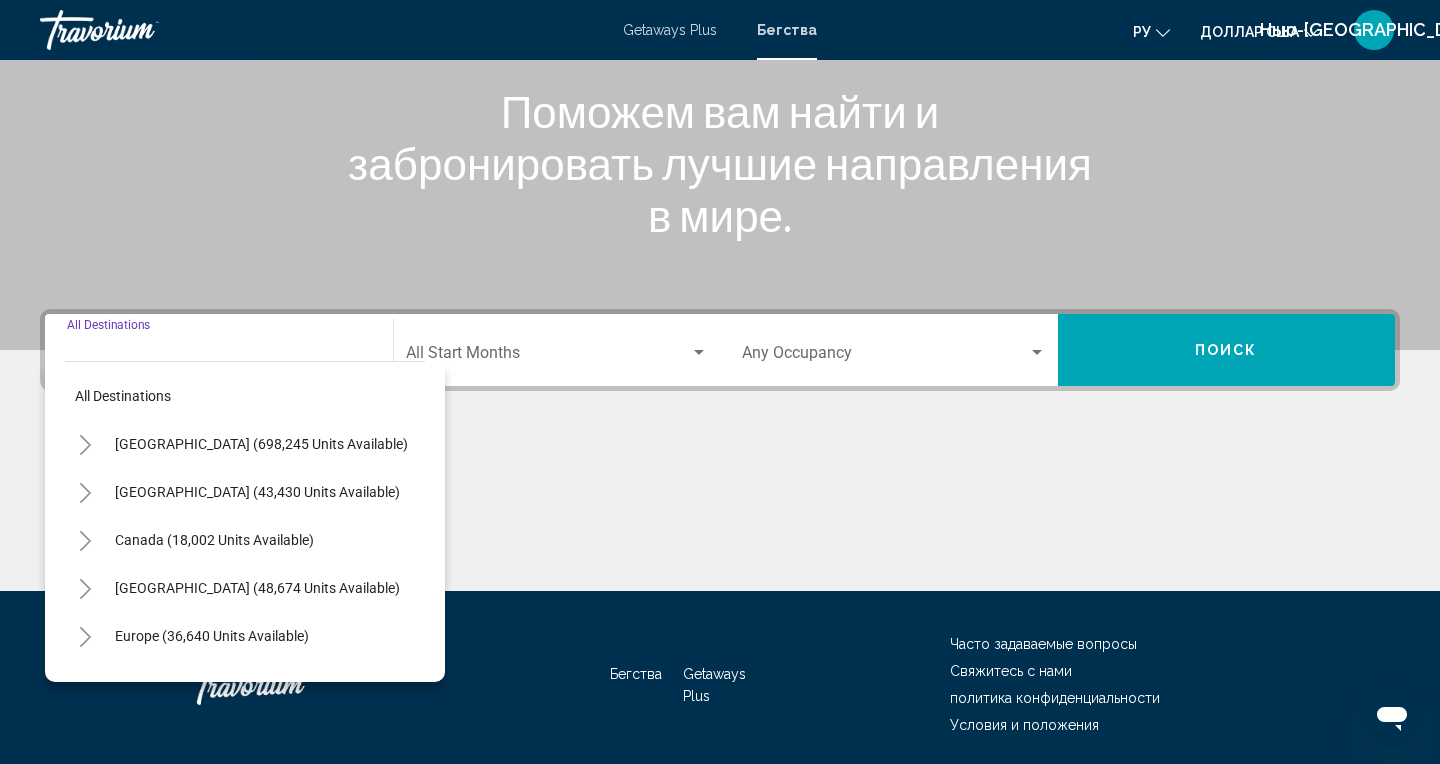 scroll, scrollTop: 258, scrollLeft: 0, axis: vertical 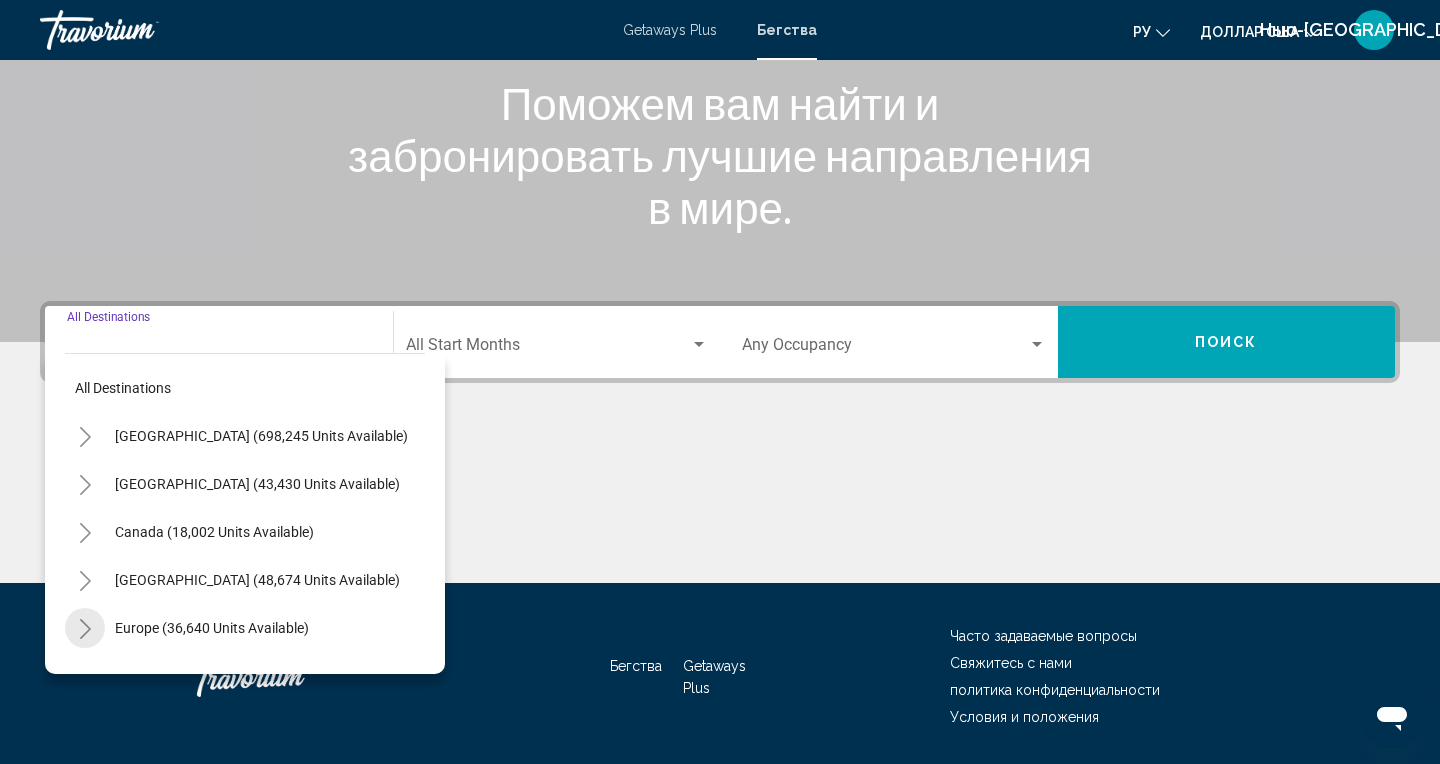 click 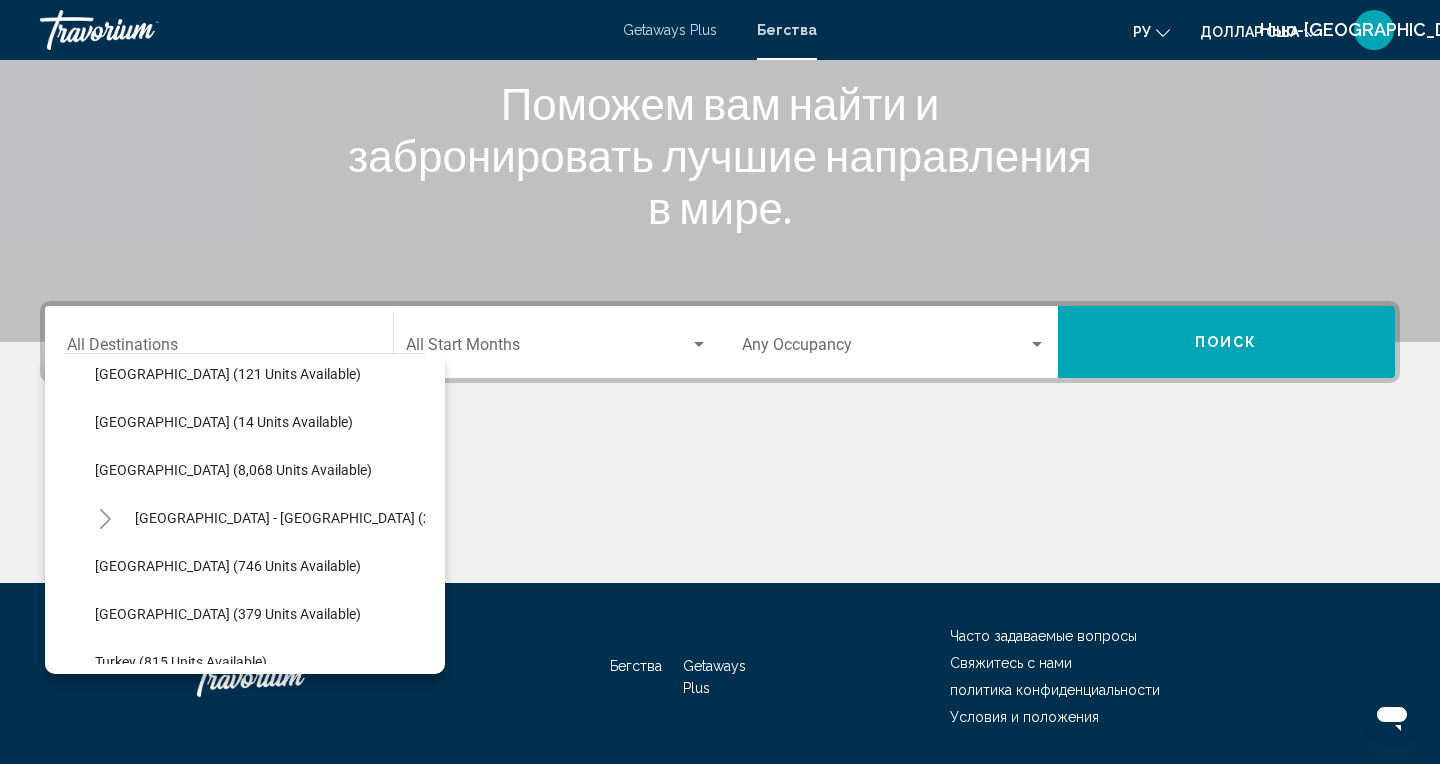 scroll, scrollTop: 879, scrollLeft: 0, axis: vertical 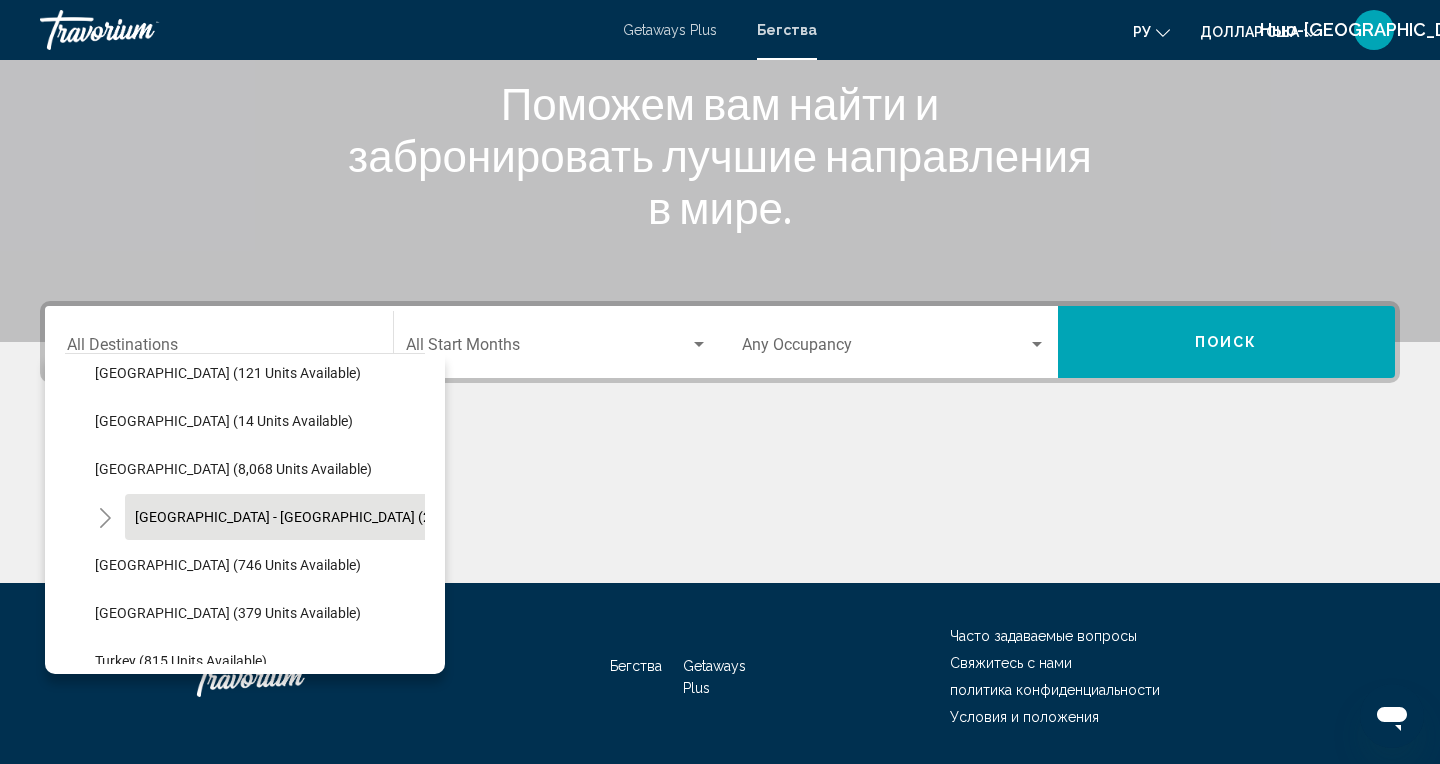 click on "[GEOGRAPHIC_DATA] - [GEOGRAPHIC_DATA] (2,891 units available)" 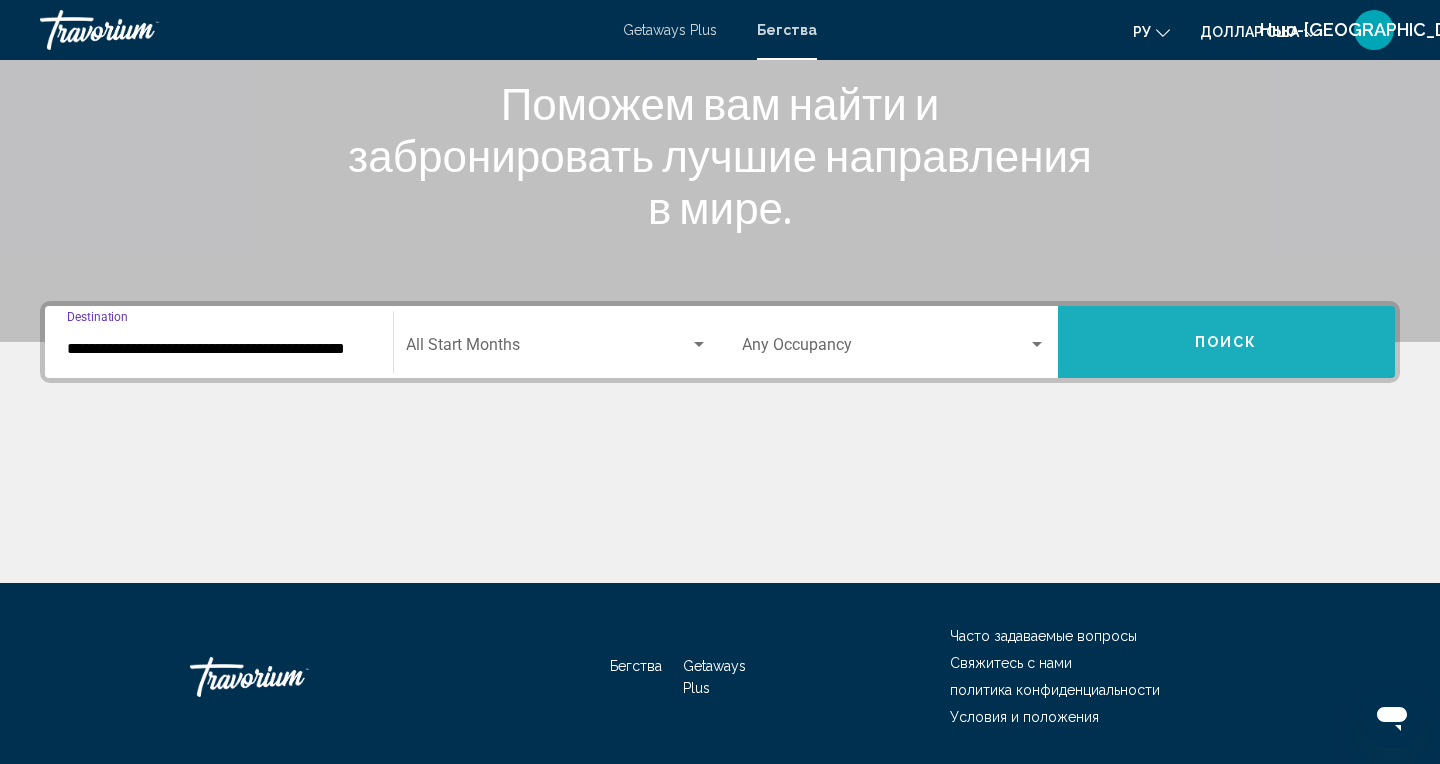 click on "Поиск" at bounding box center [1227, 342] 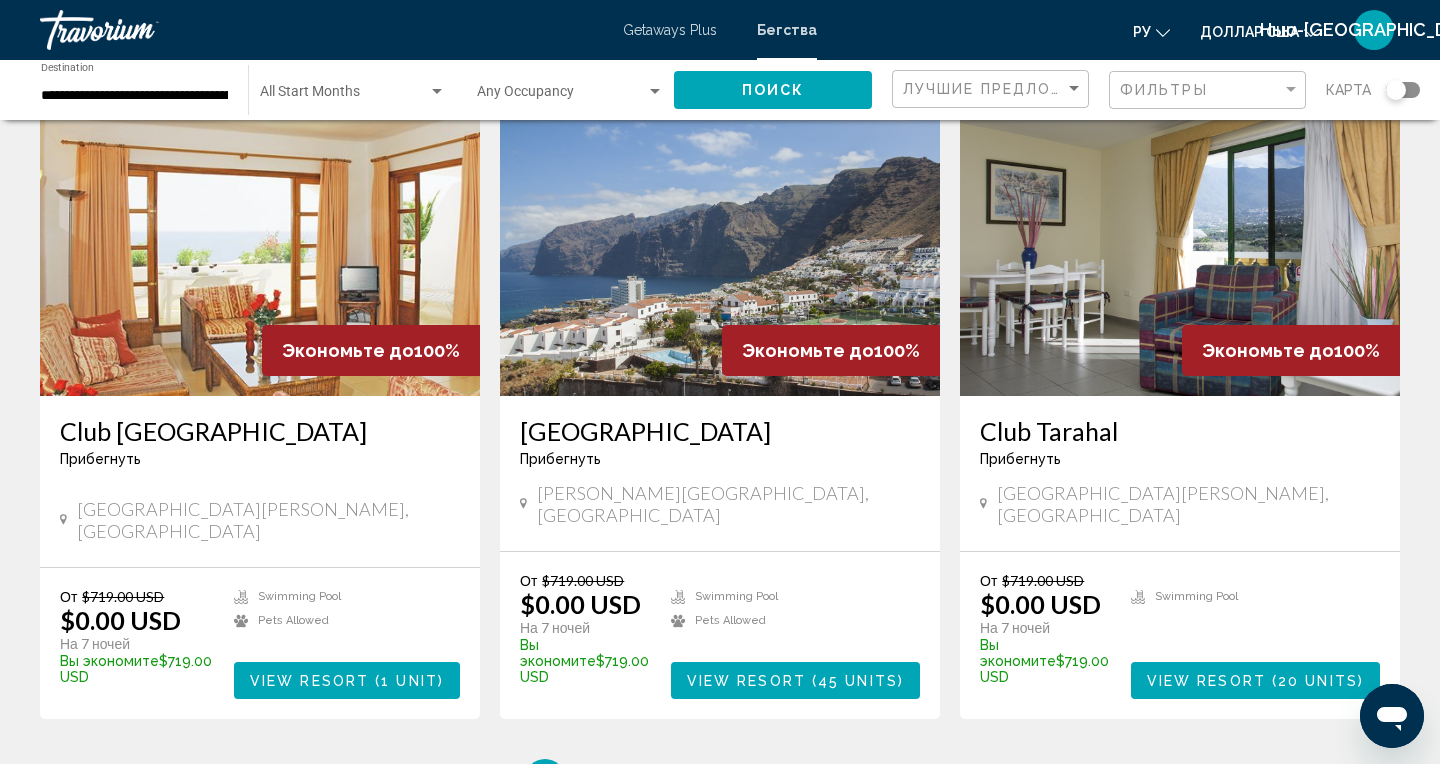 scroll, scrollTop: 2214, scrollLeft: 0, axis: vertical 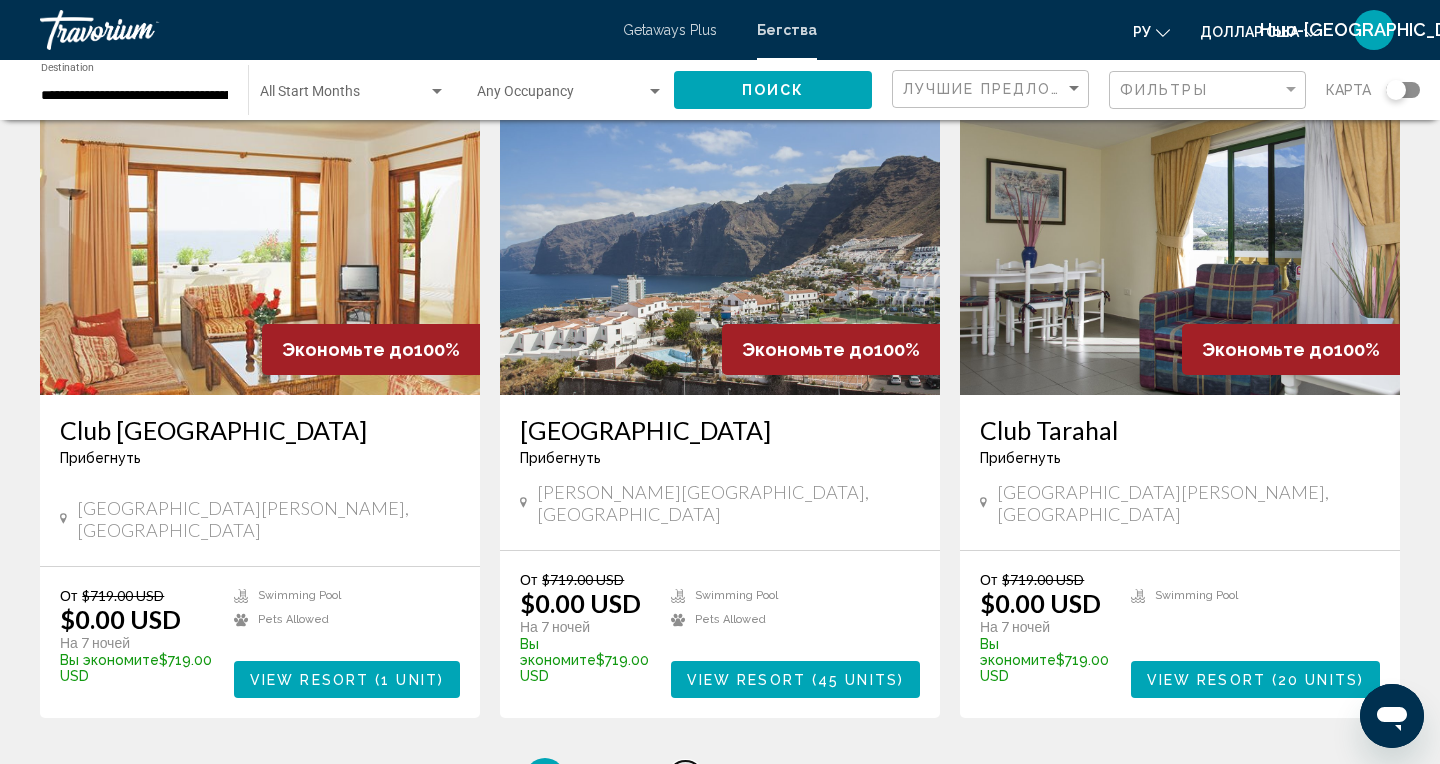 click on "3" at bounding box center [685, 778] 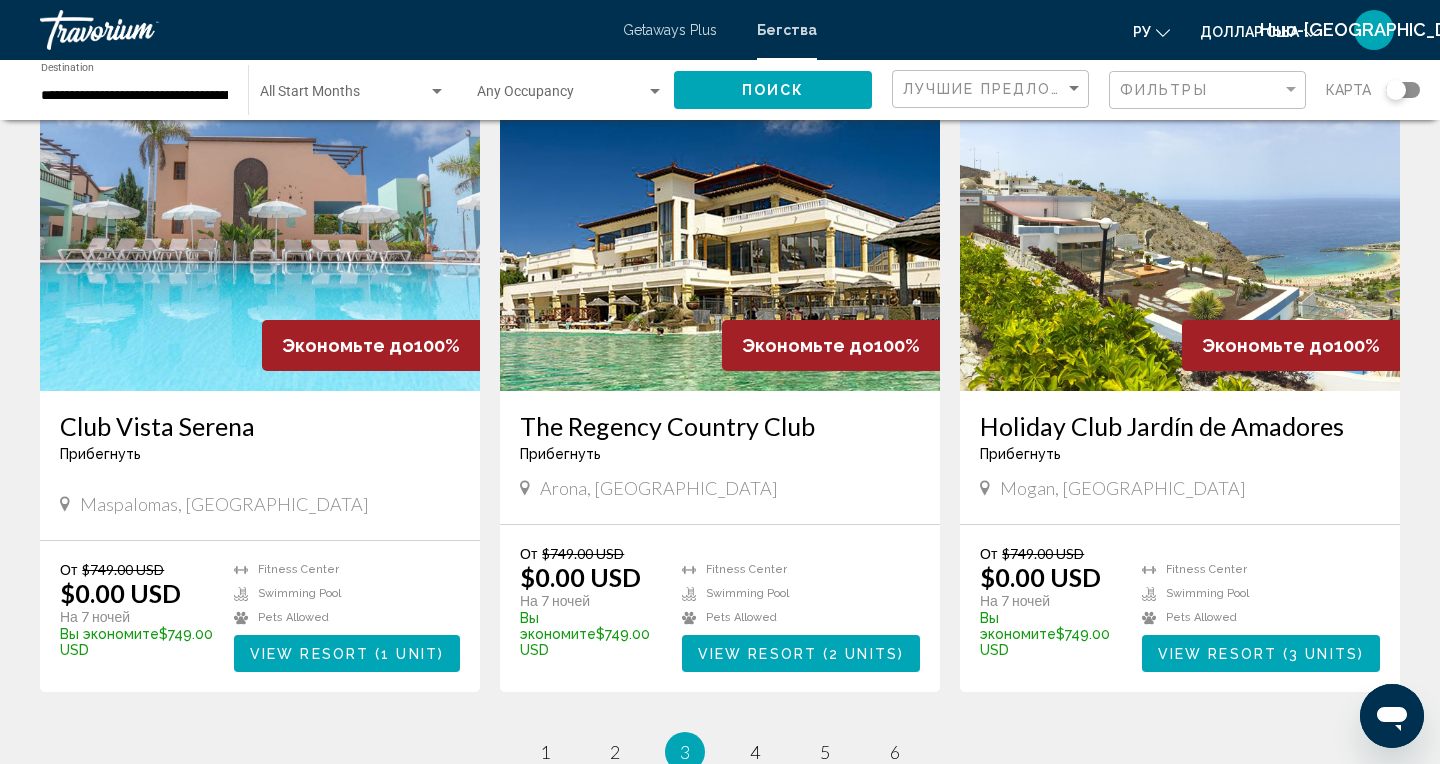 scroll, scrollTop: 2181, scrollLeft: 0, axis: vertical 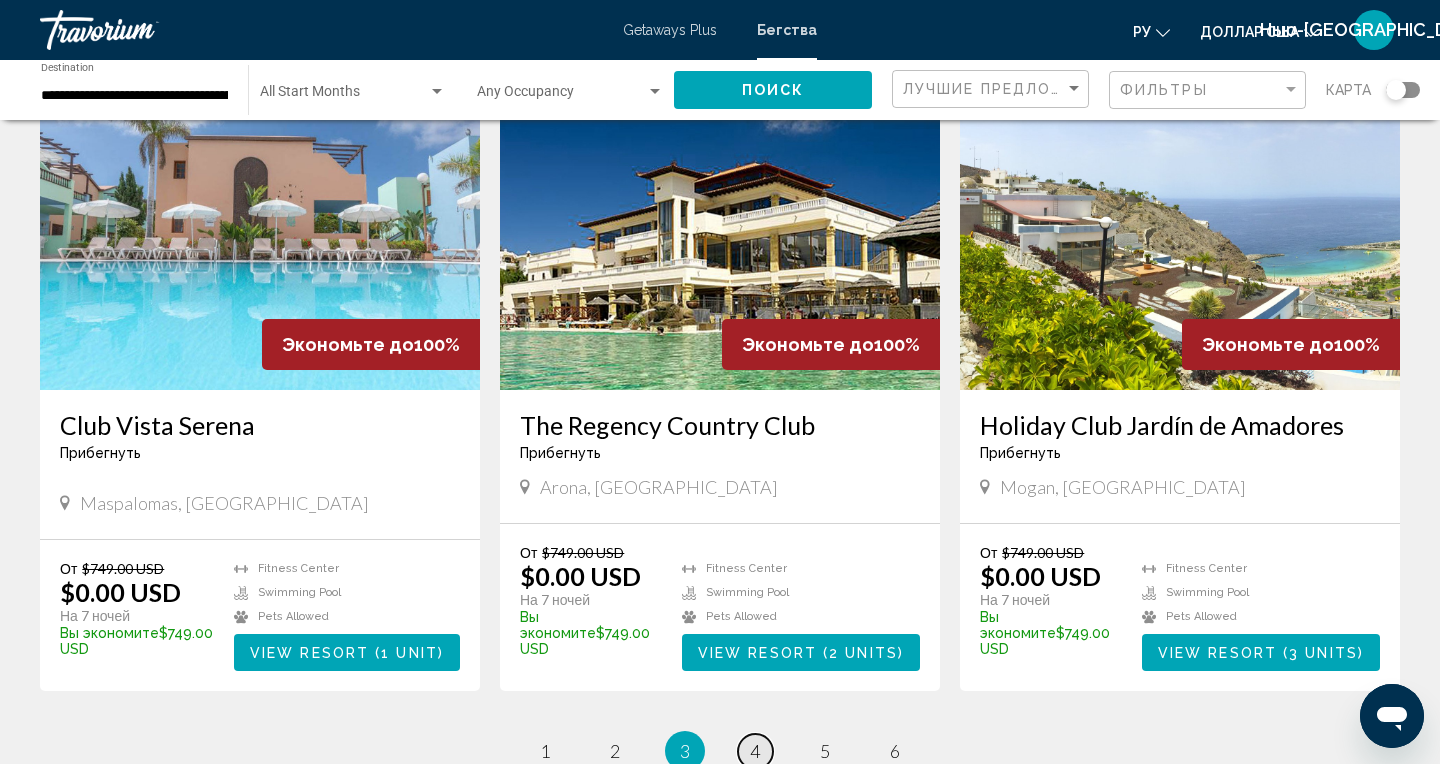 click on "page  4" at bounding box center (755, 751) 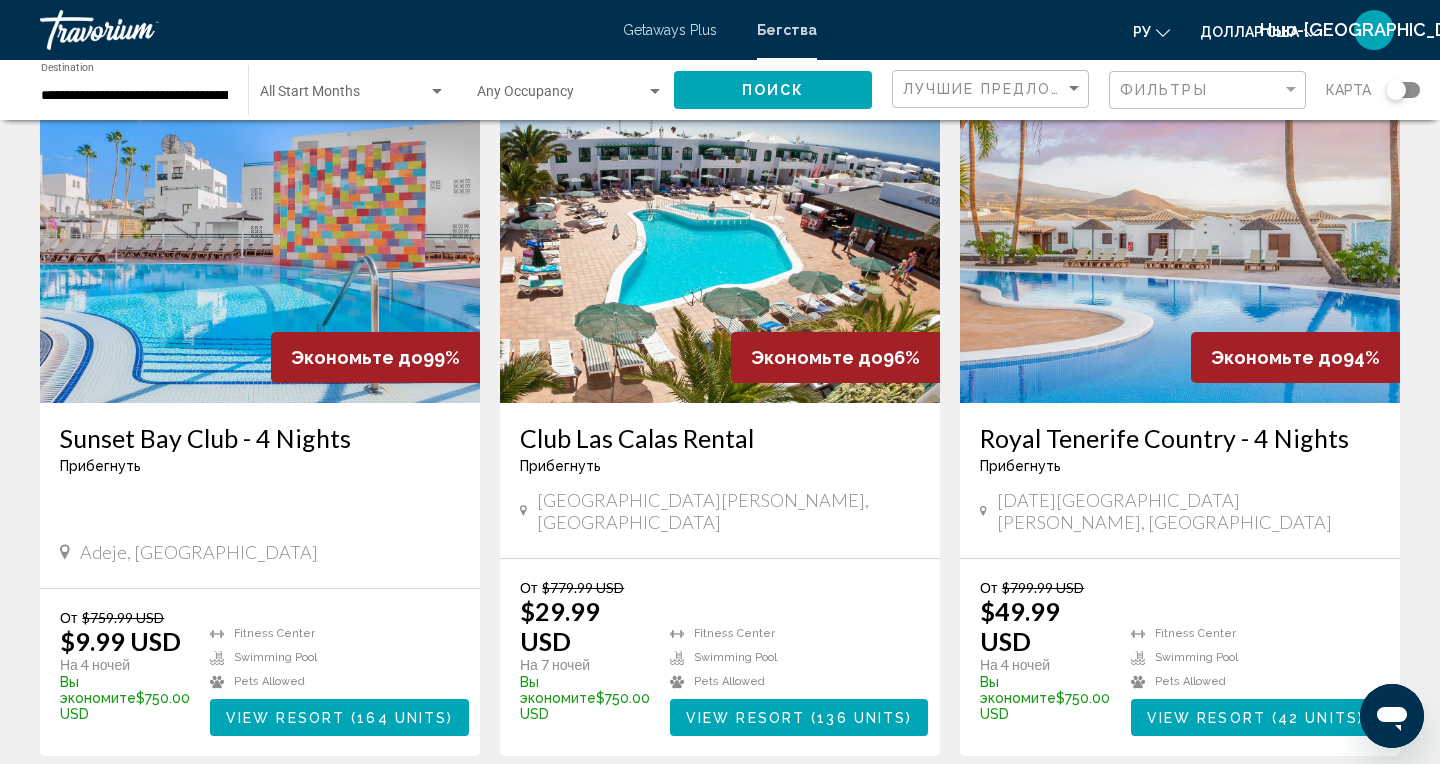scroll, scrollTop: 2172, scrollLeft: 0, axis: vertical 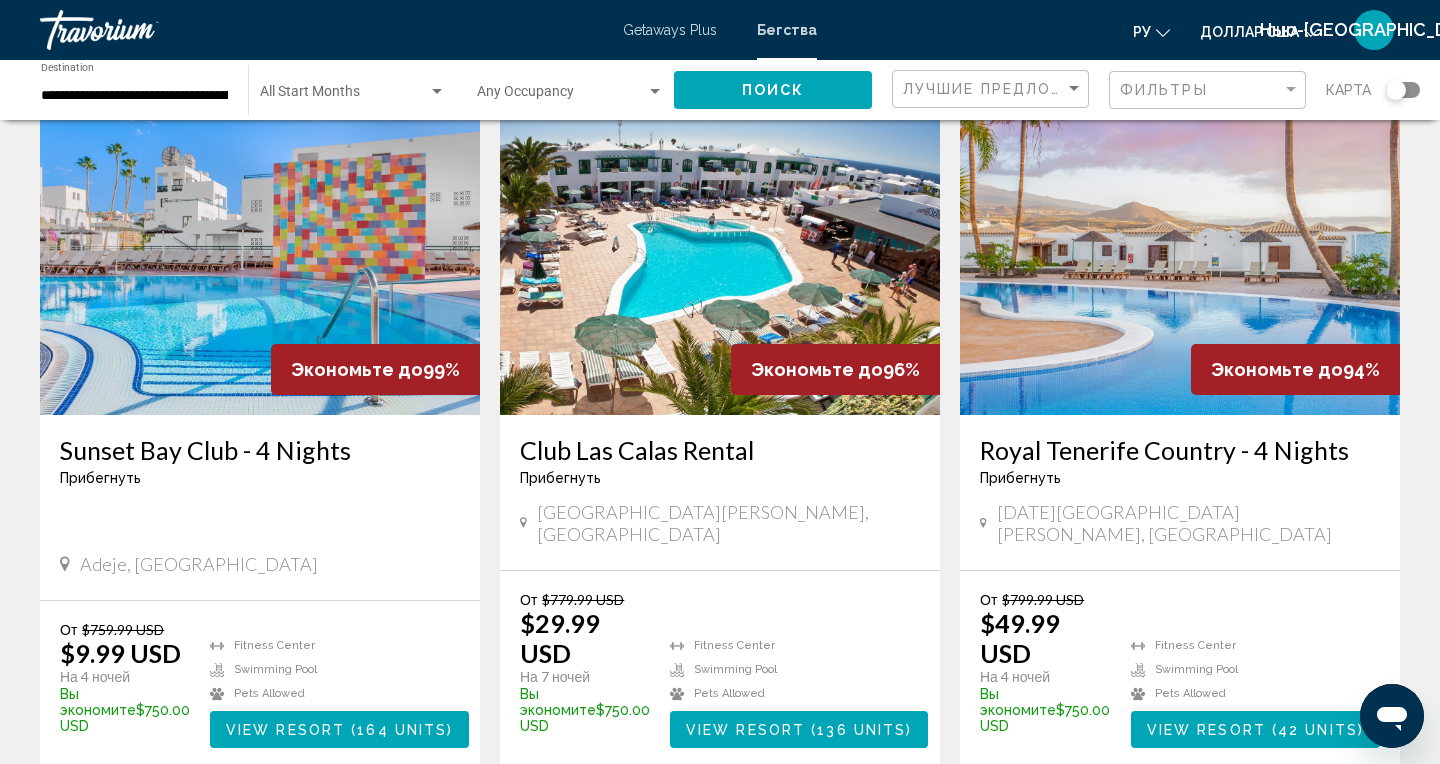 click on "5" at bounding box center (825, 828) 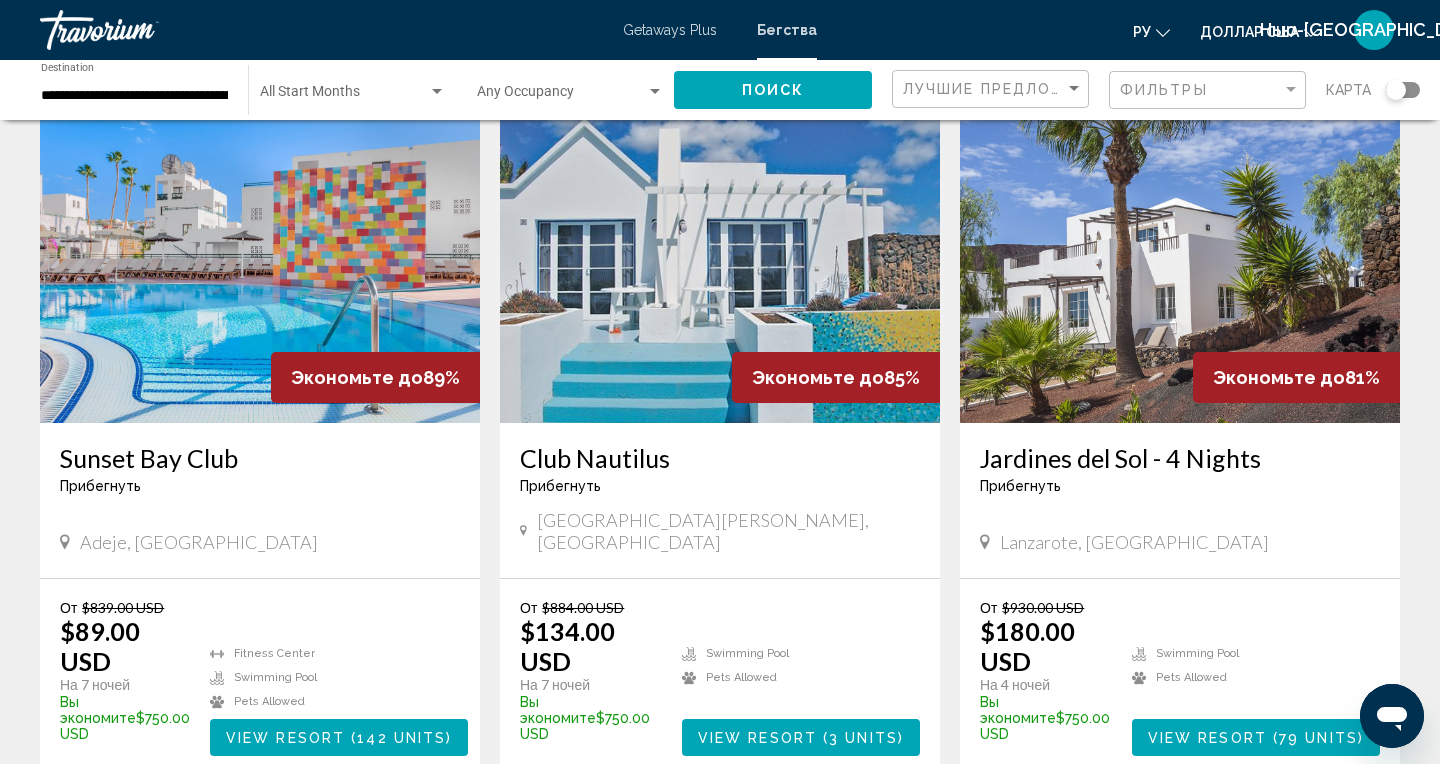 scroll, scrollTop: 96, scrollLeft: 0, axis: vertical 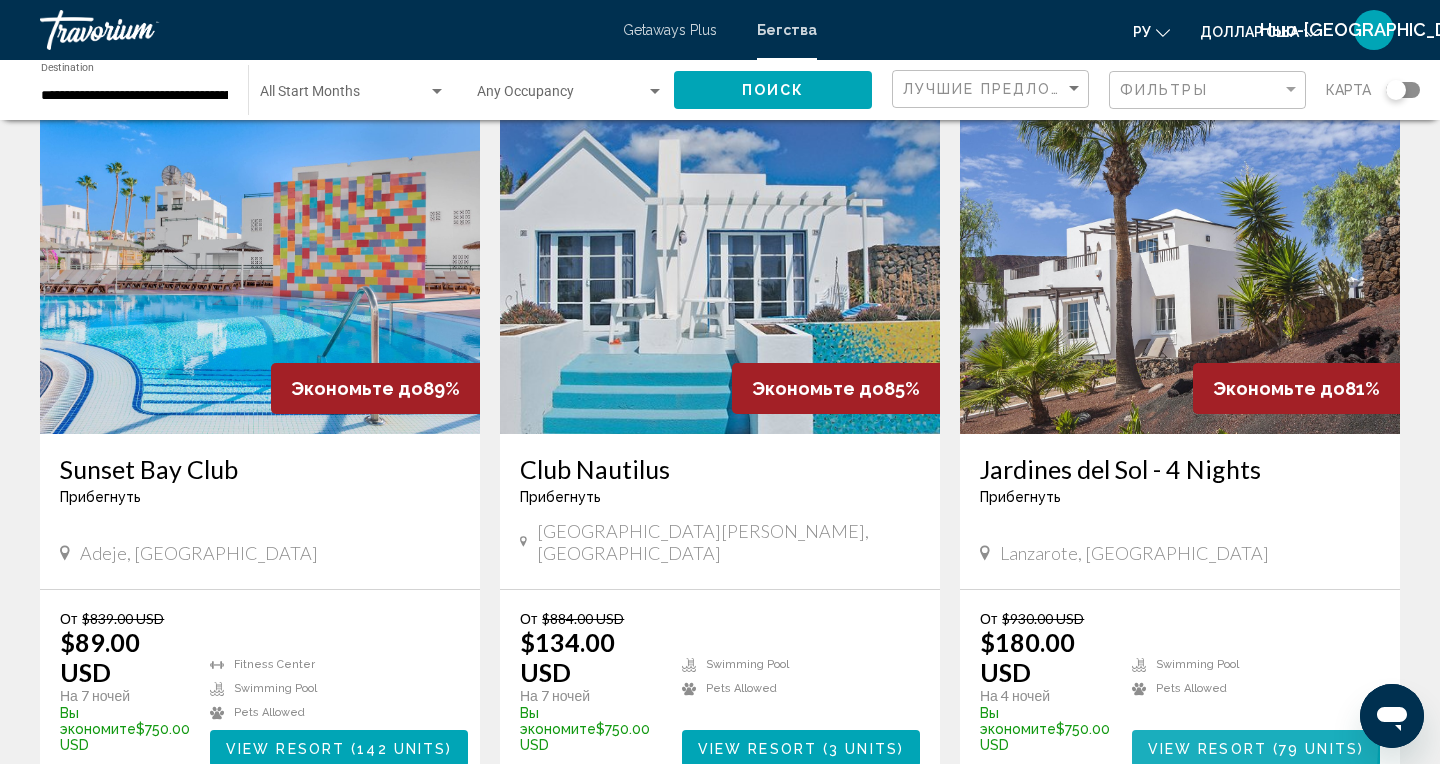 click on "View Resort" at bounding box center (1207, 749) 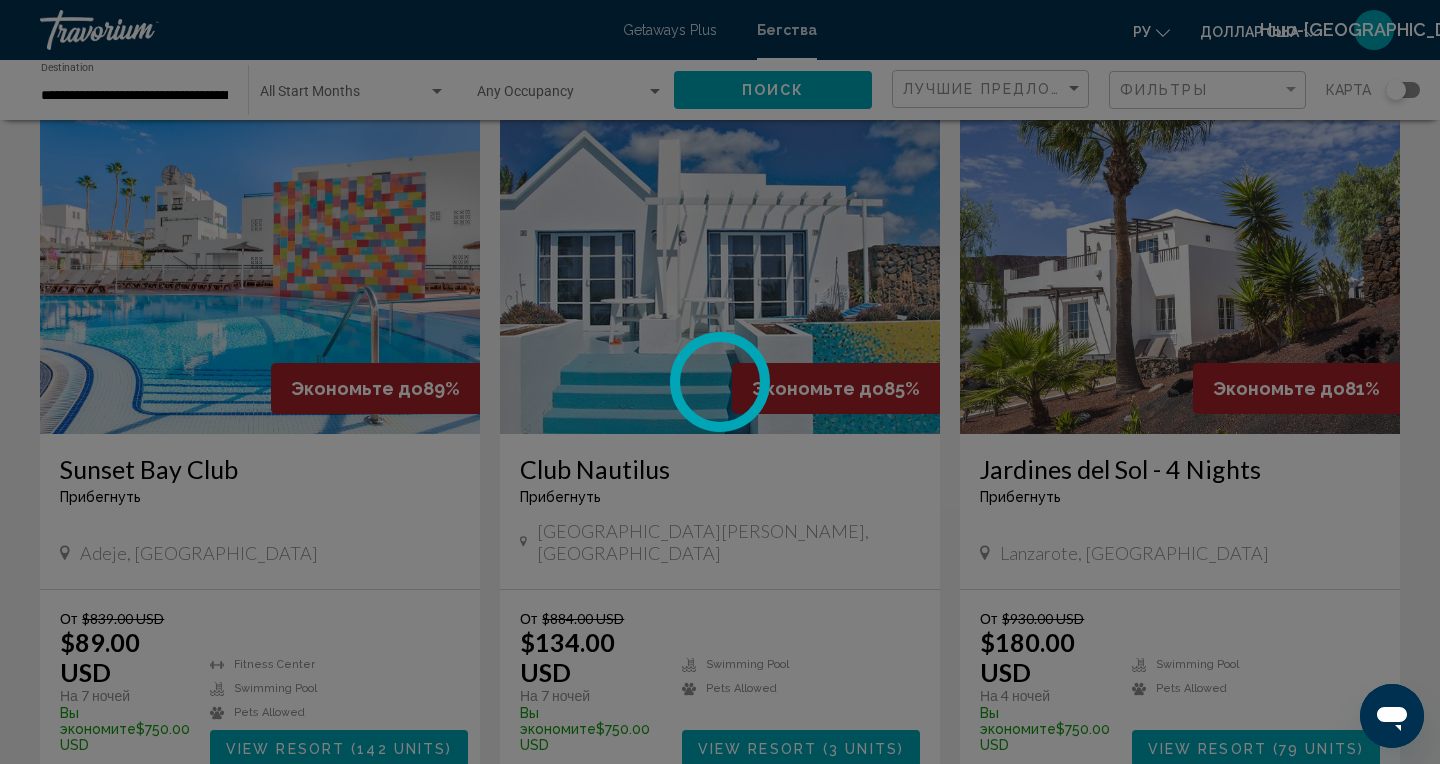 scroll, scrollTop: 0, scrollLeft: 0, axis: both 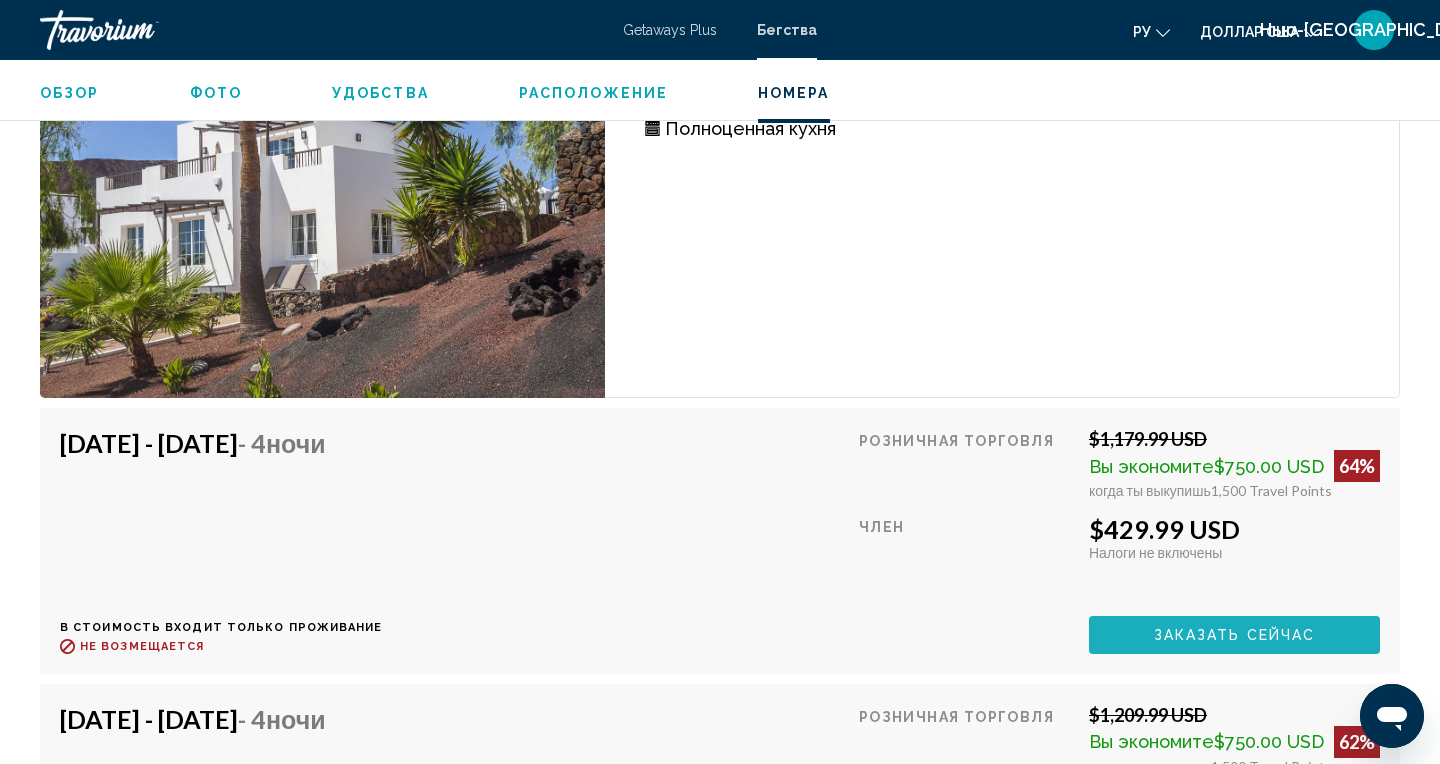 click on "Заказать сейчас" at bounding box center (1235, 636) 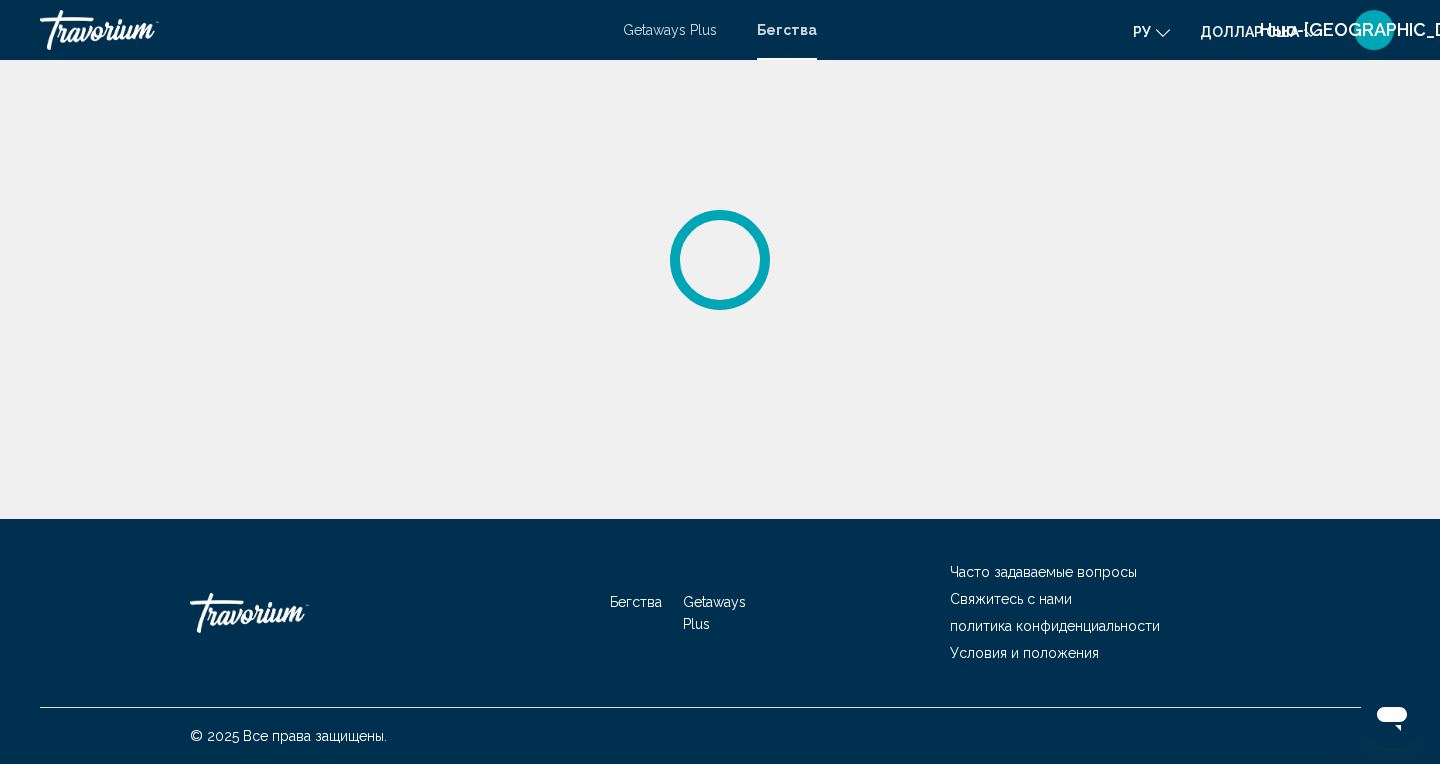 scroll, scrollTop: 0, scrollLeft: 0, axis: both 